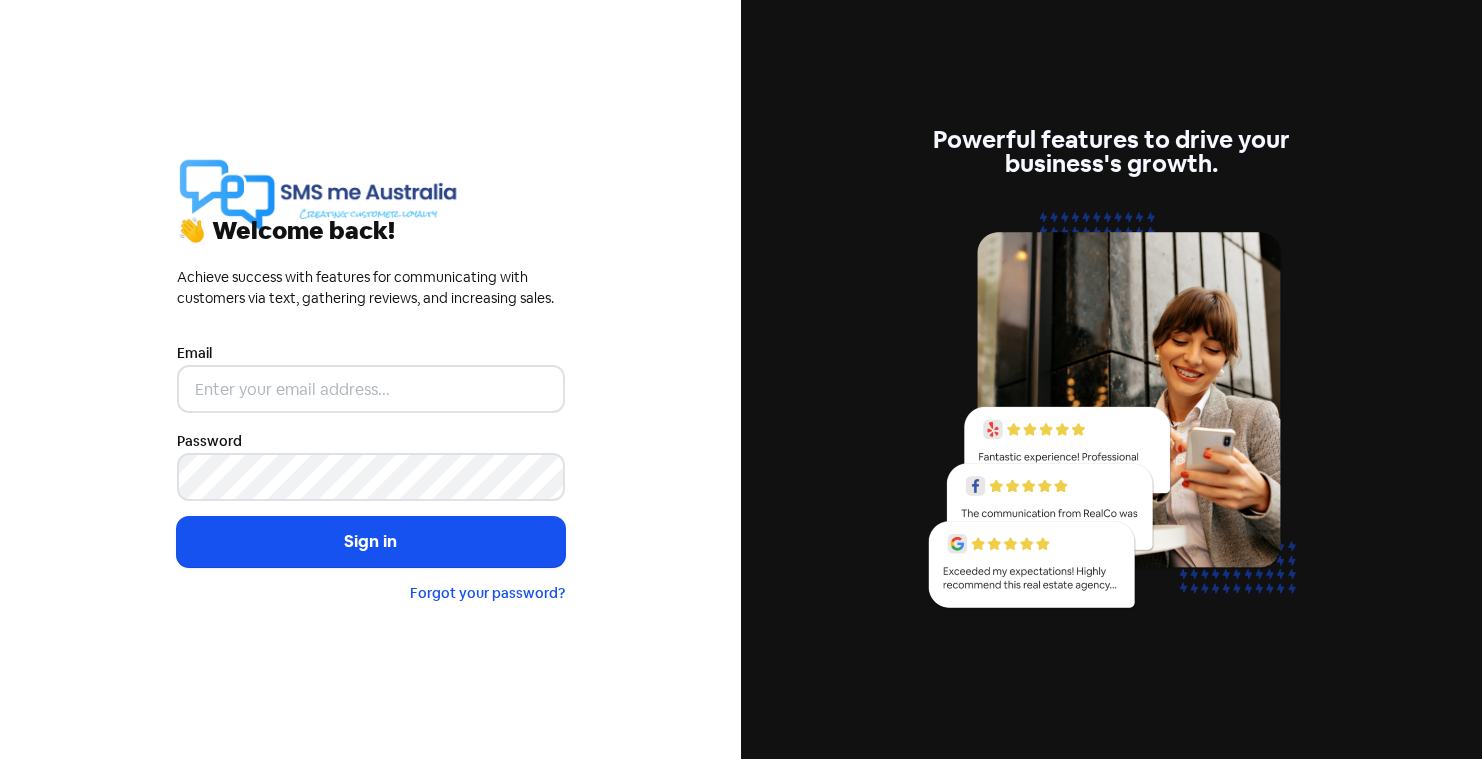 scroll, scrollTop: 0, scrollLeft: 0, axis: both 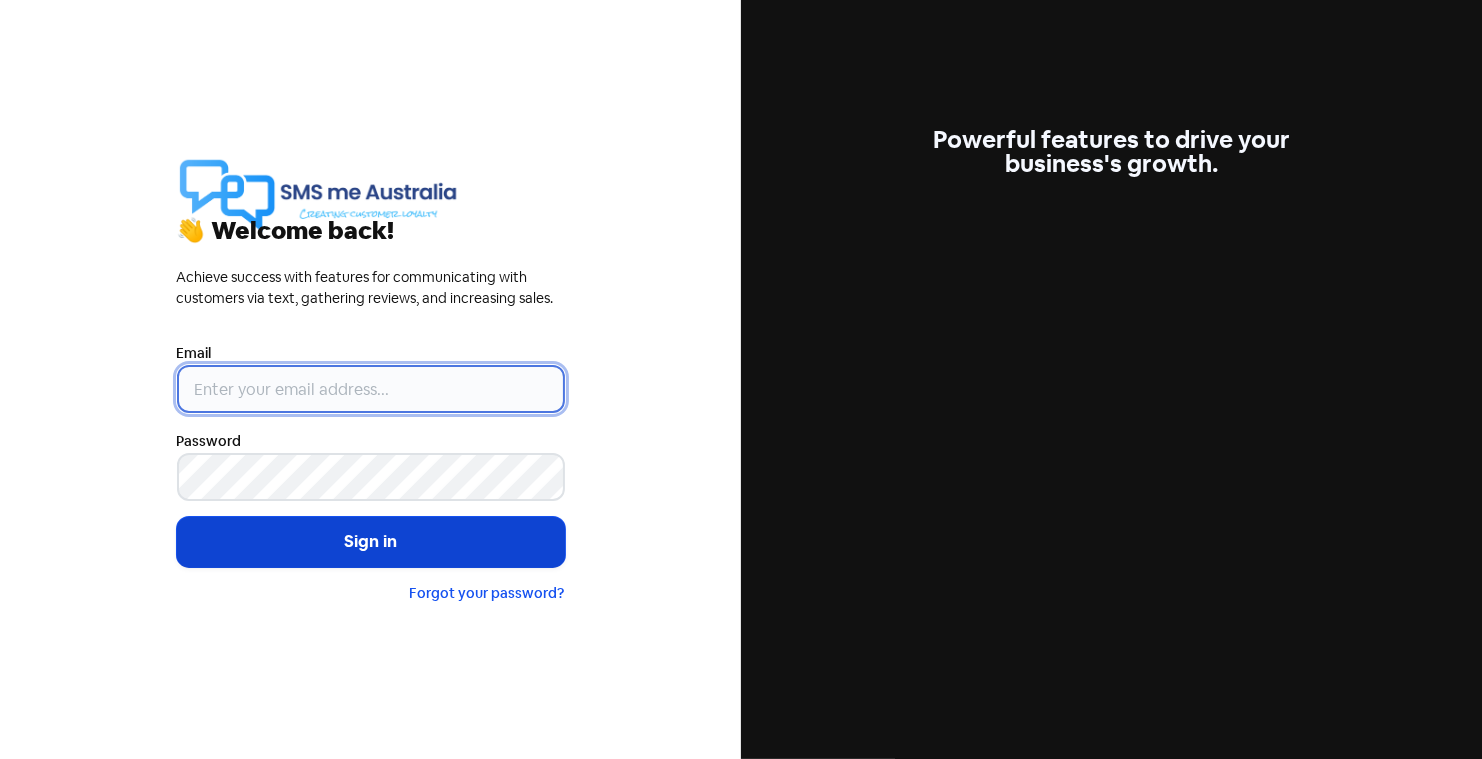 type on "[USERNAME]@example.com" 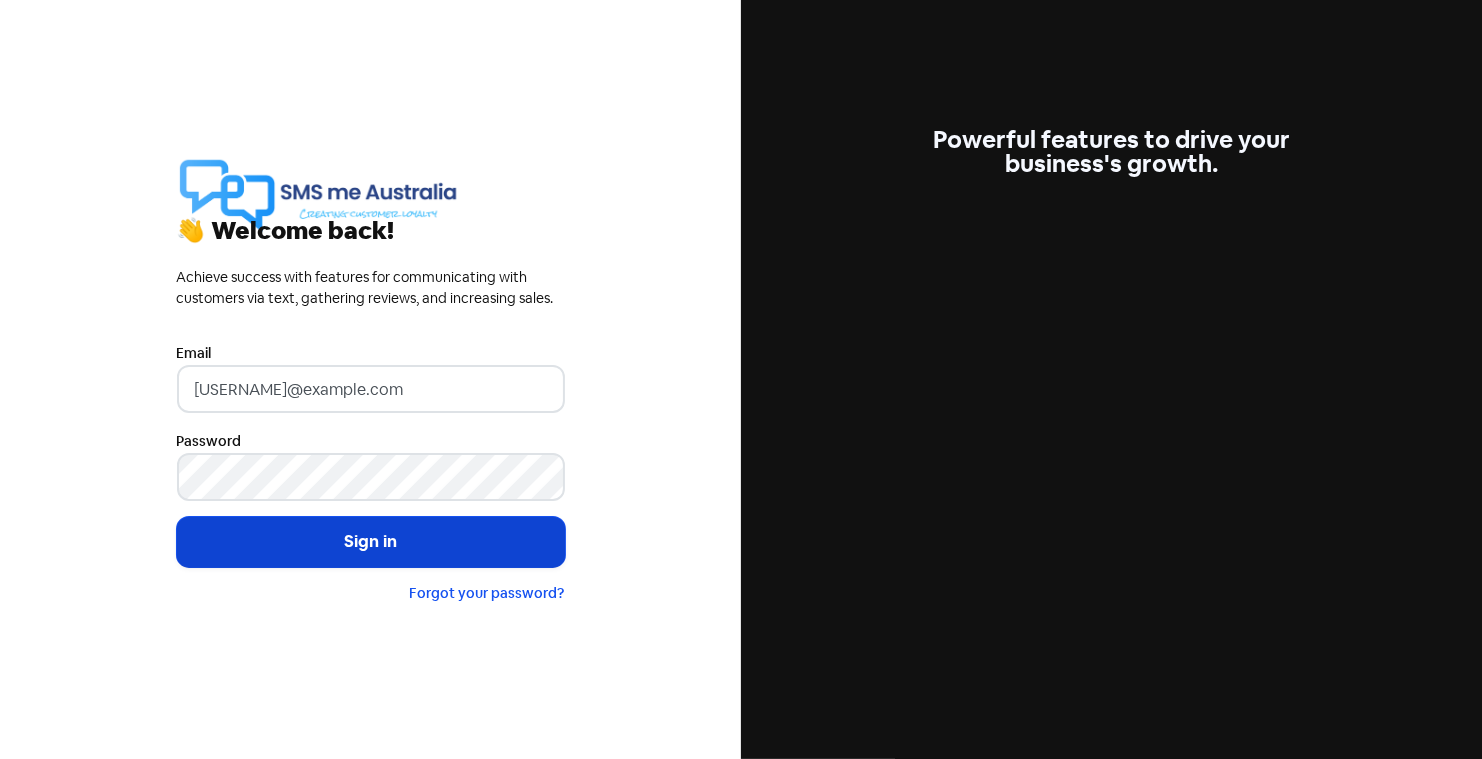 click on "Sign in" at bounding box center (371, 542) 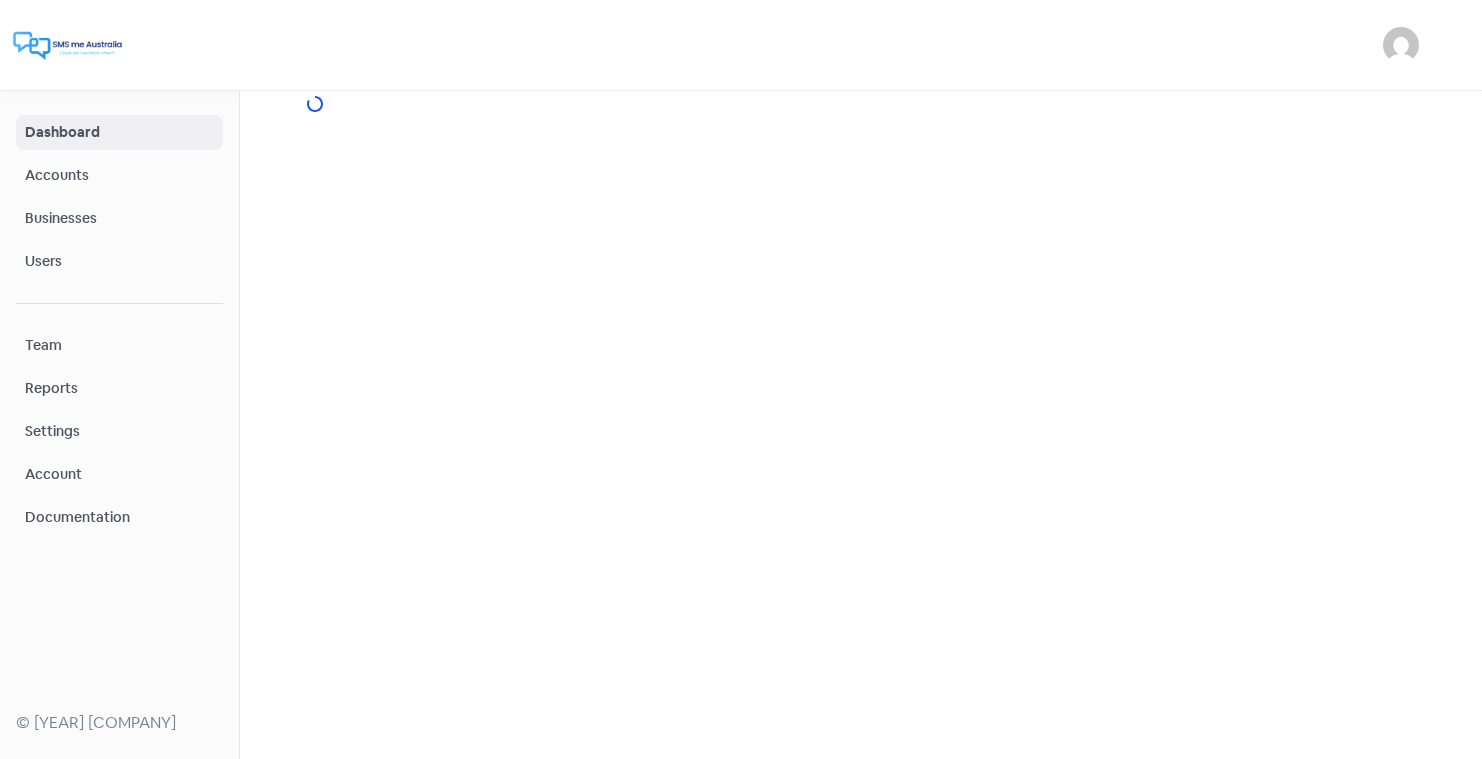 scroll, scrollTop: 0, scrollLeft: 0, axis: both 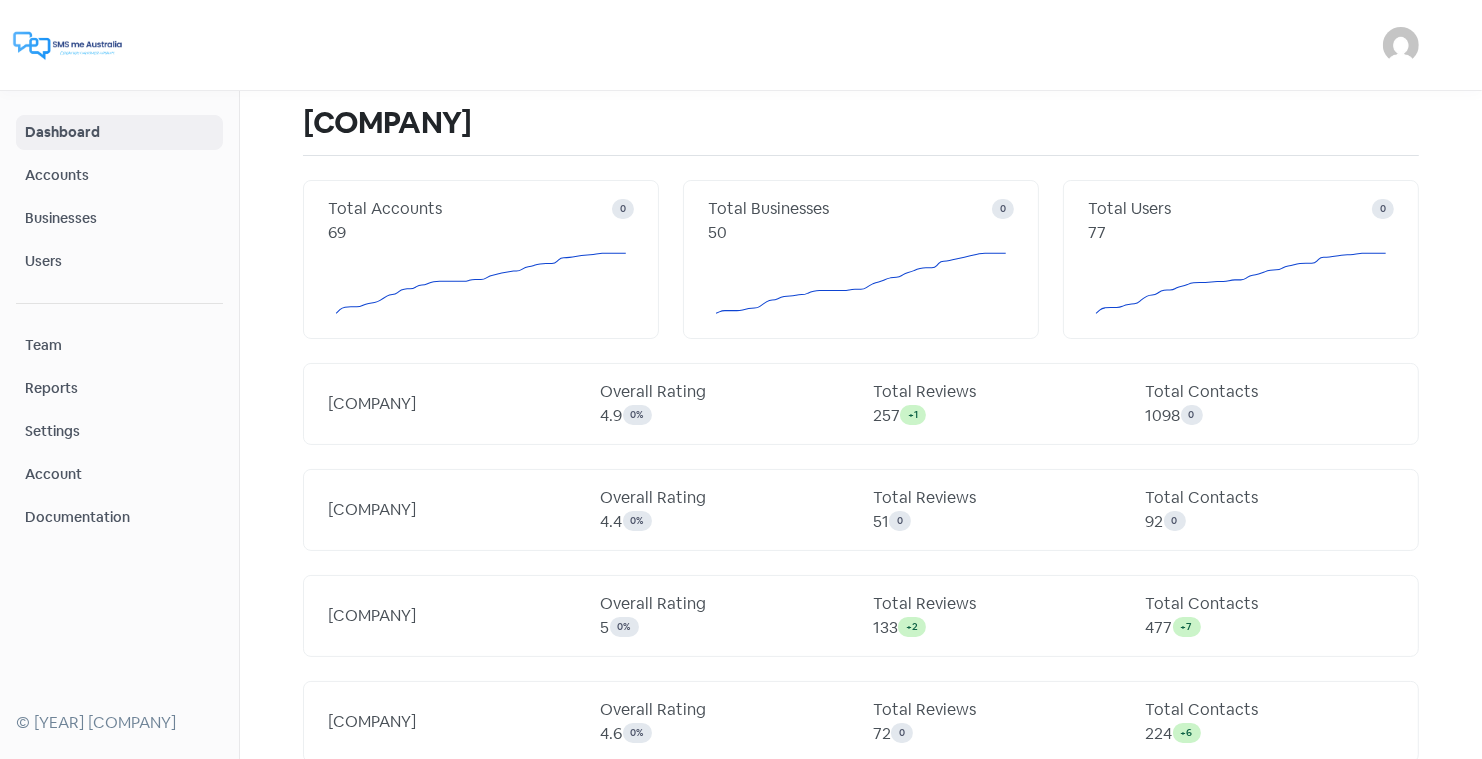 click on "Businesses" at bounding box center (119, 218) 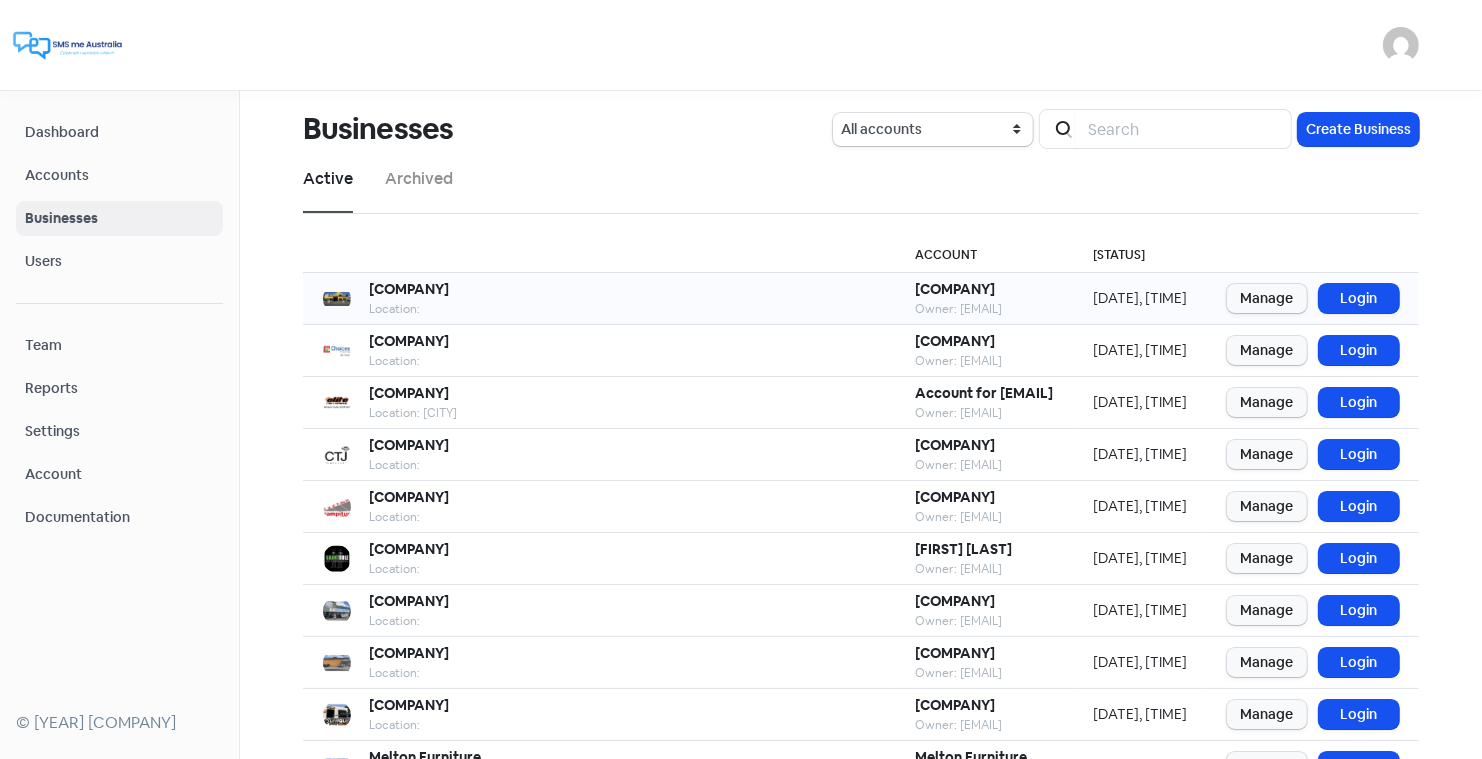 scroll, scrollTop: 243, scrollLeft: 0, axis: vertical 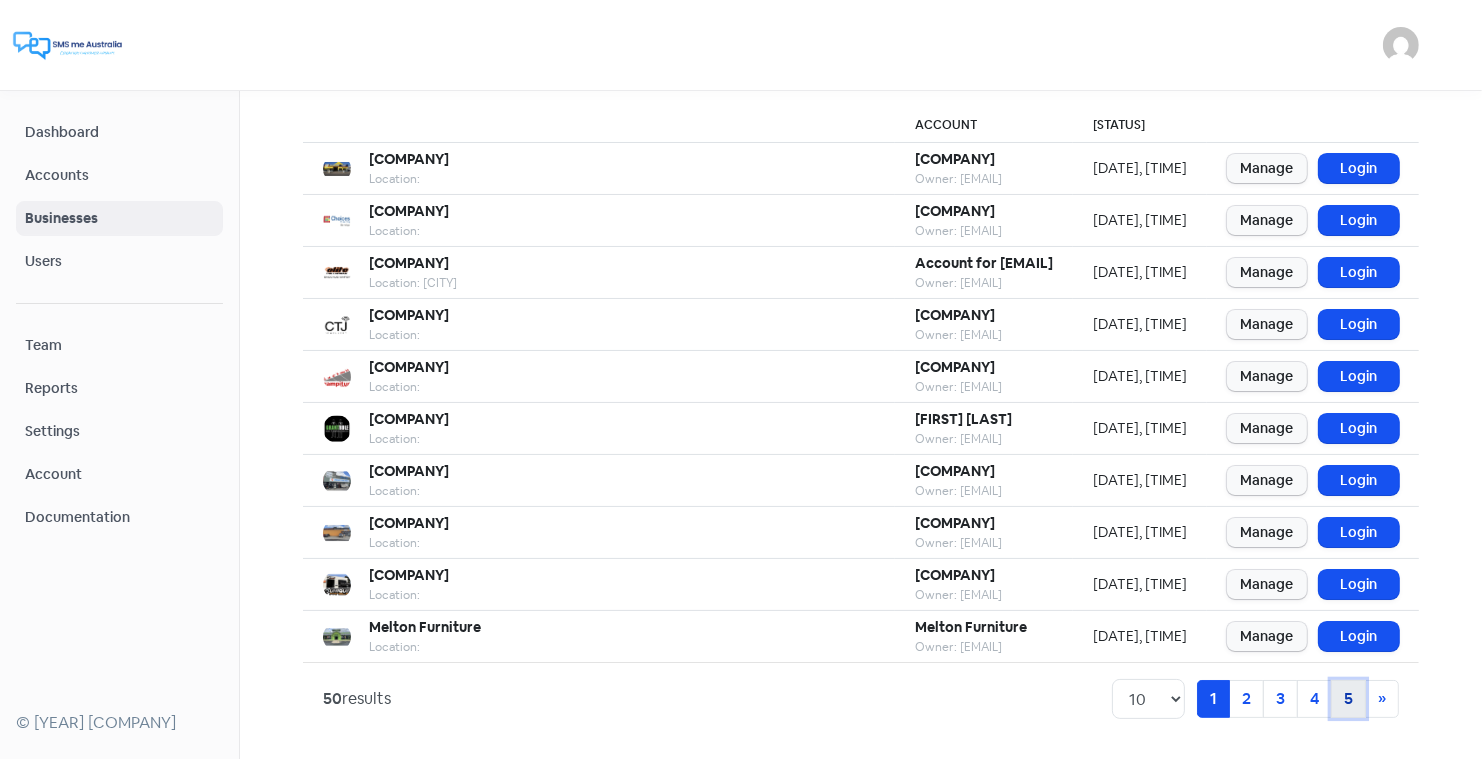 click on "5" at bounding box center (1213, 699) 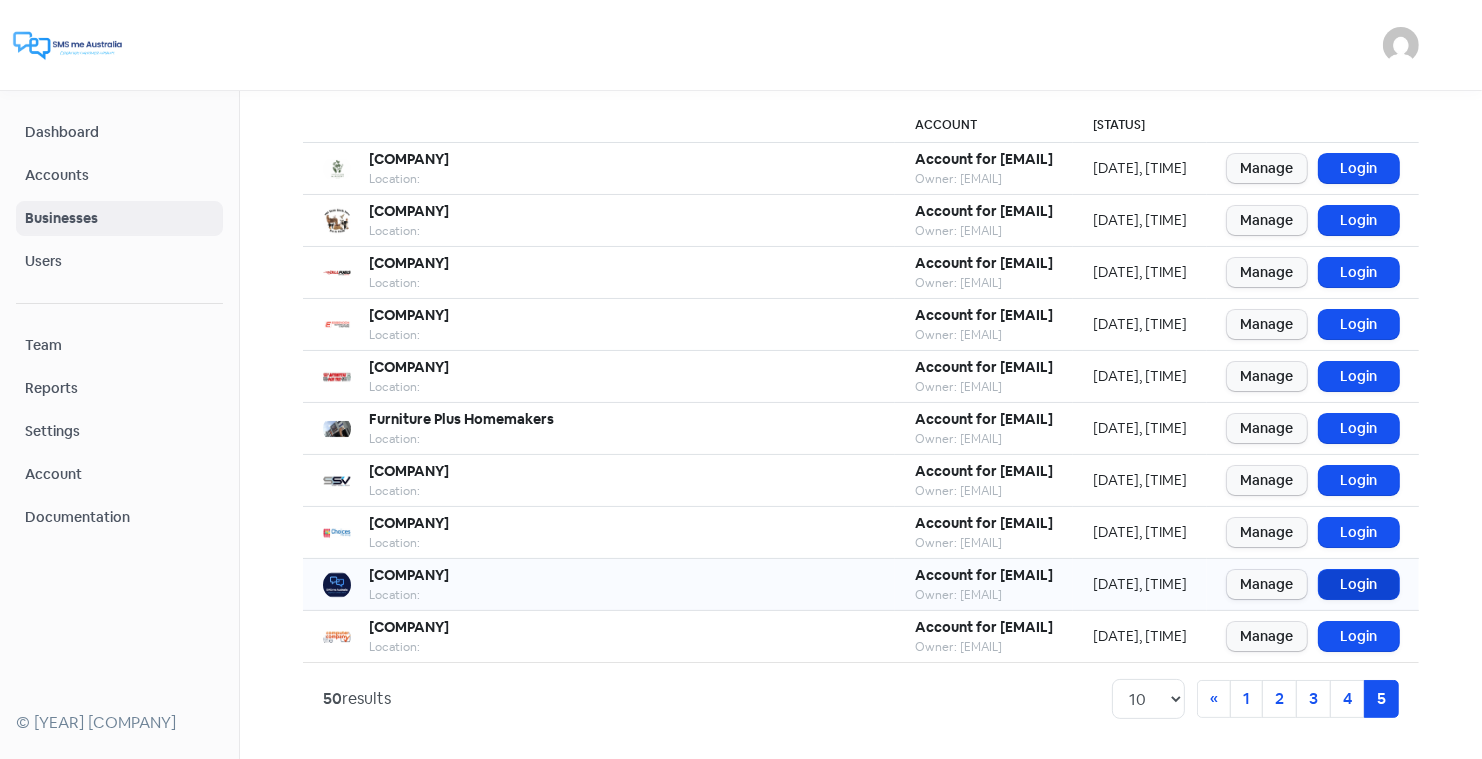 click on "Login" at bounding box center (1359, 584) 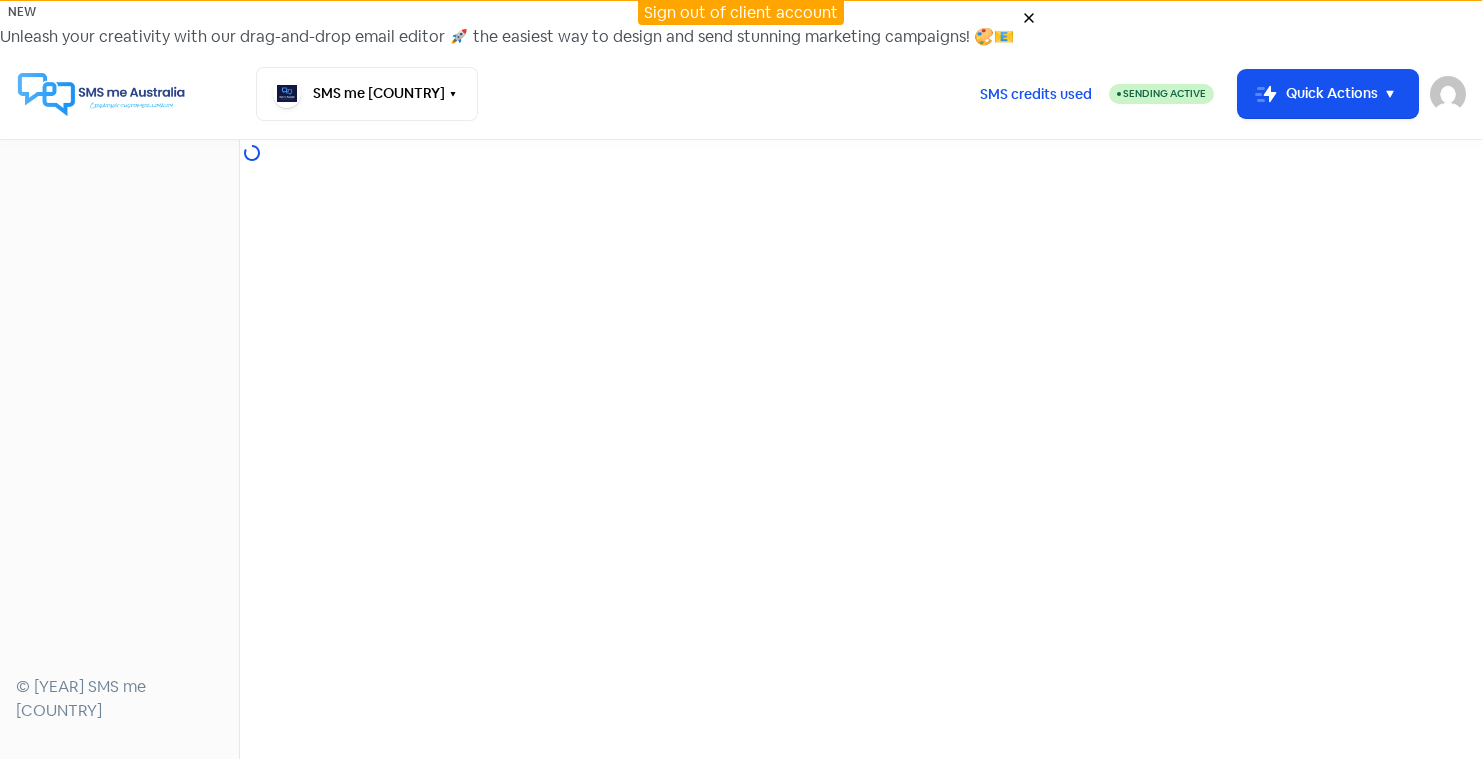 scroll, scrollTop: 0, scrollLeft: 0, axis: both 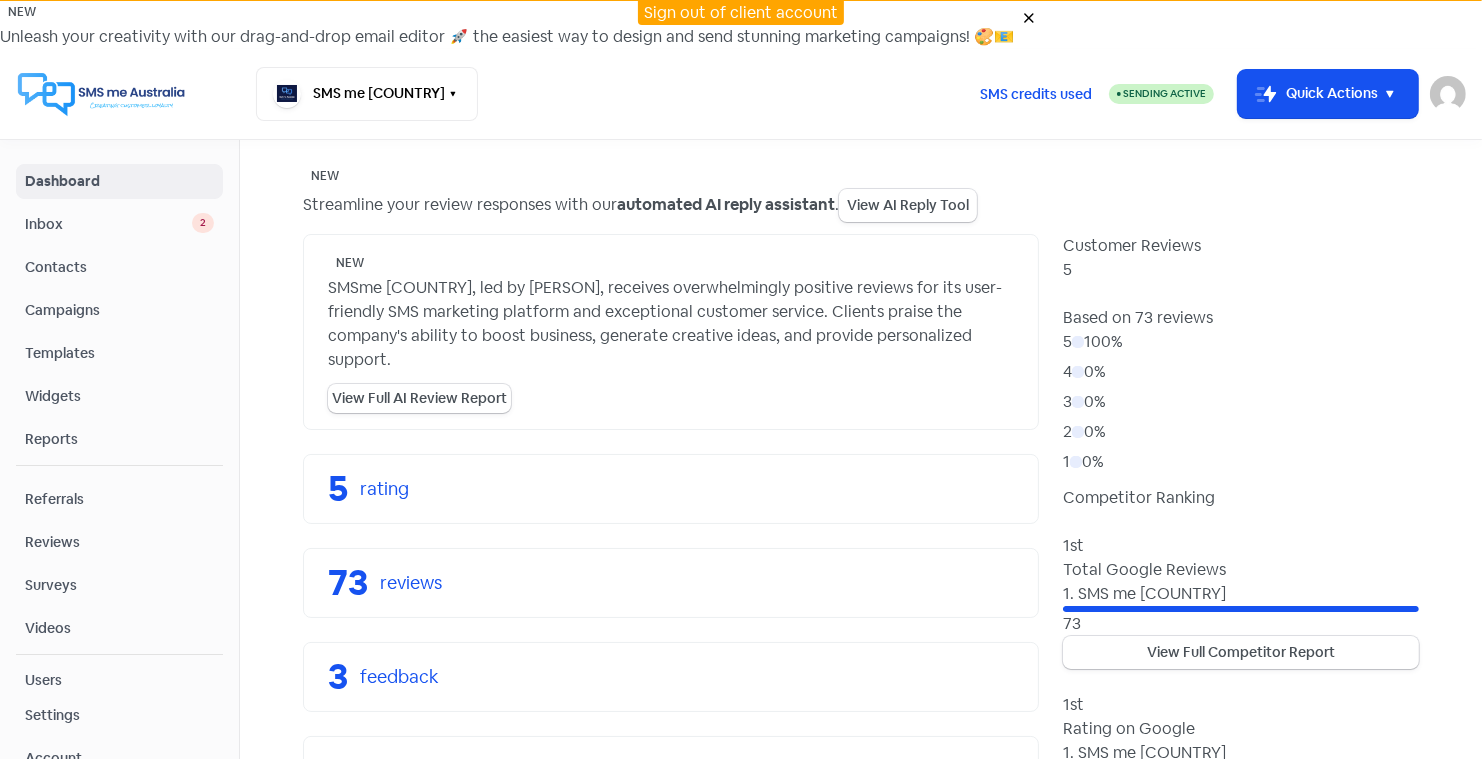 click on "Inbox" at bounding box center [108, 224] 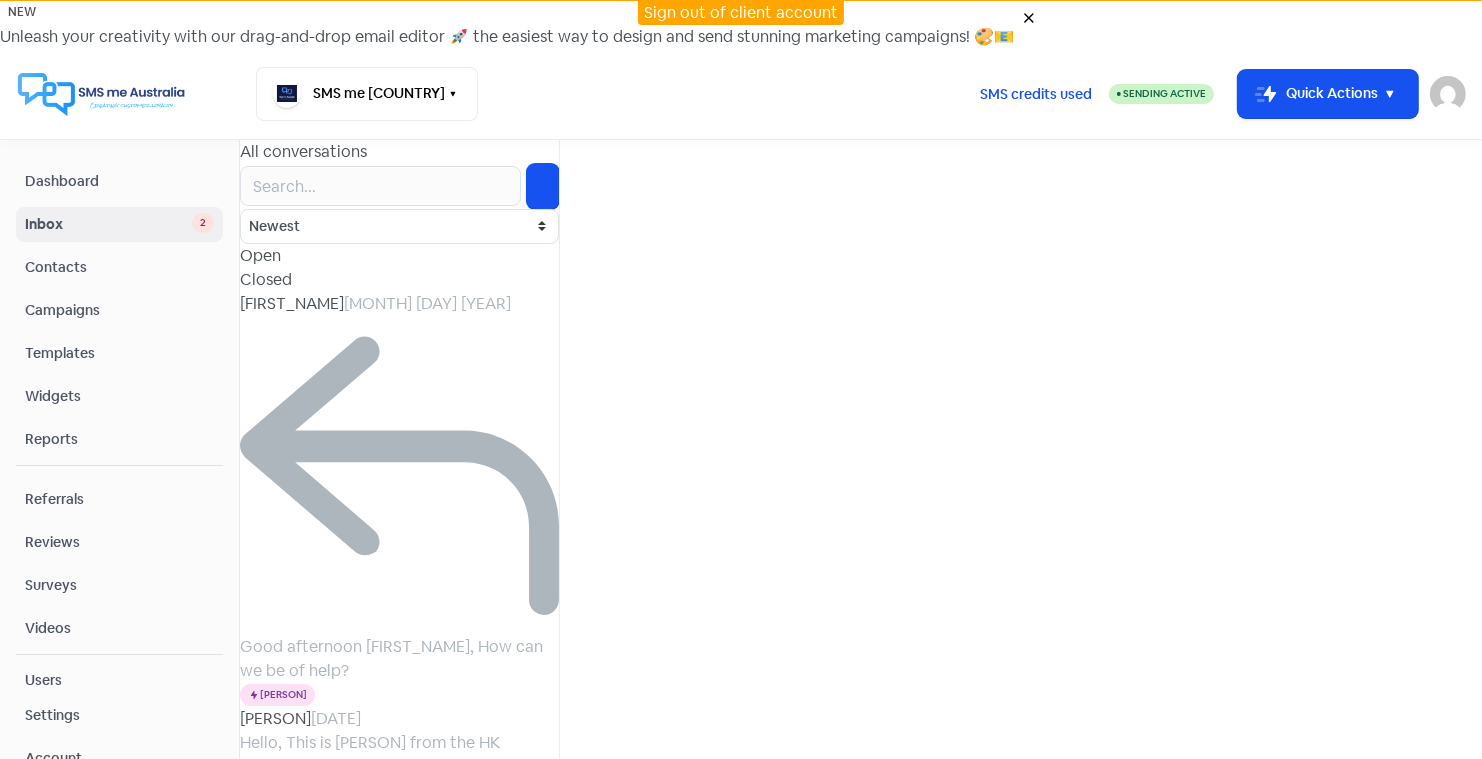 click on "Good afternoon [FIRST_NAME], How can we be of help?" at bounding box center [391, 658] 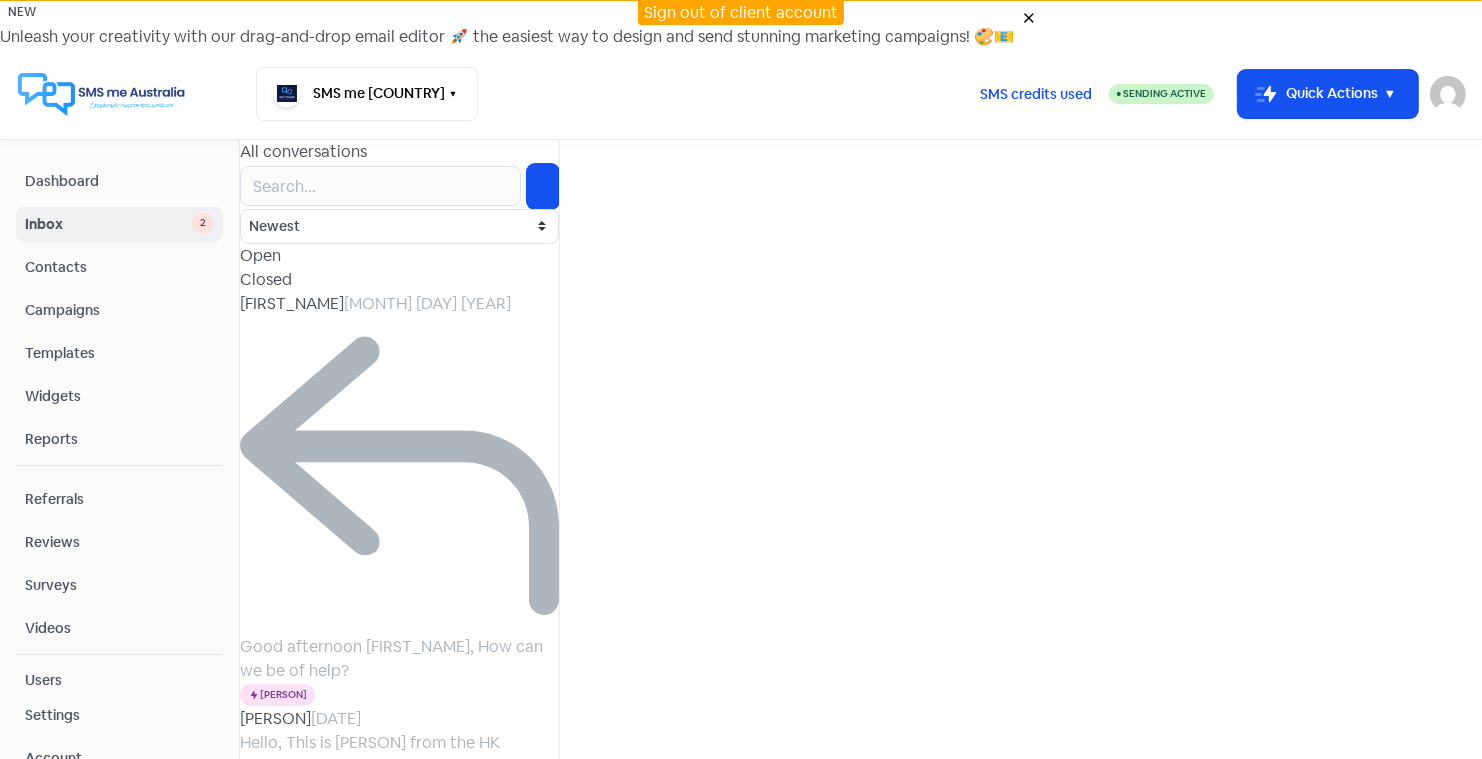 click on "Add Note" at bounding box center [293, 5789] 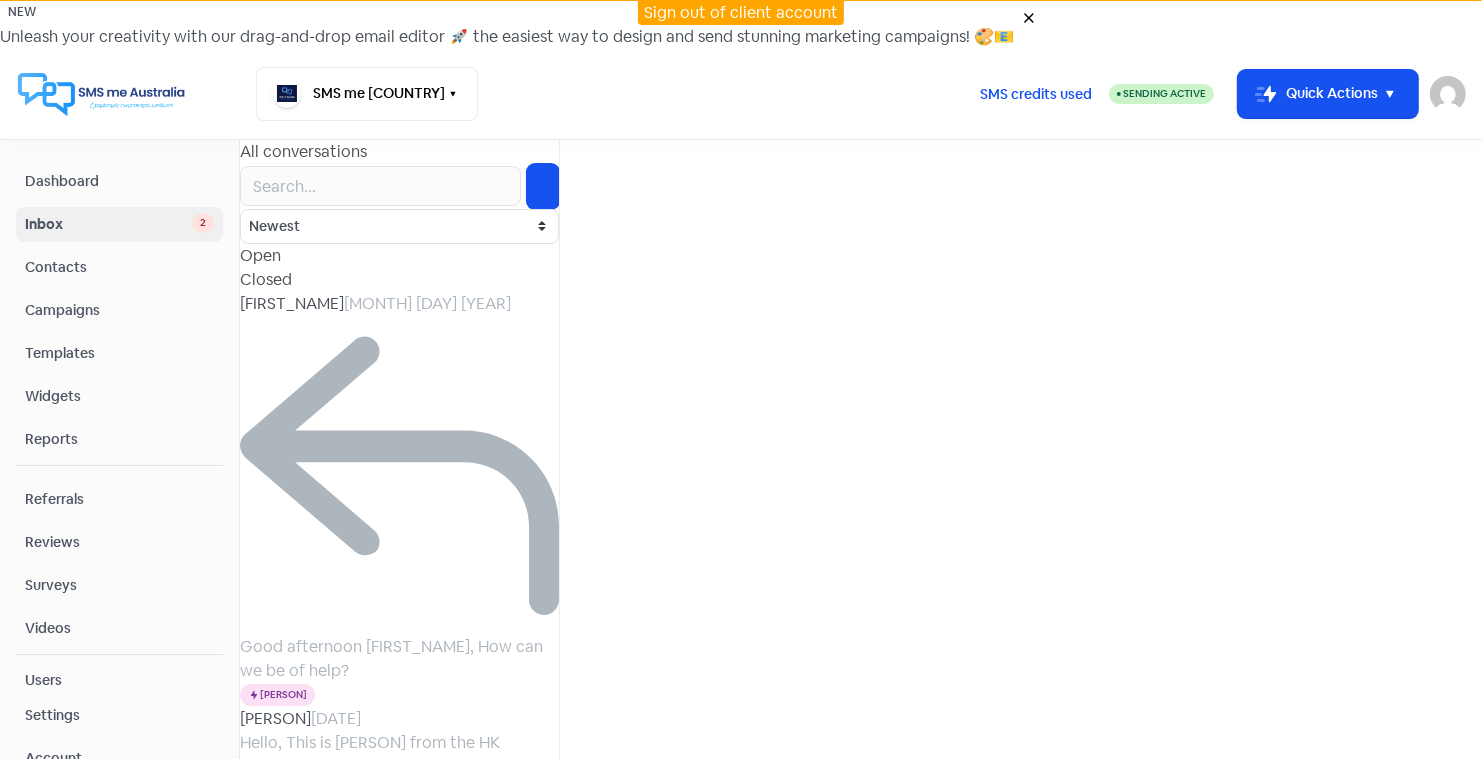 click on "Newest Unread Read Flagged Unflagged" at bounding box center [399, 226] 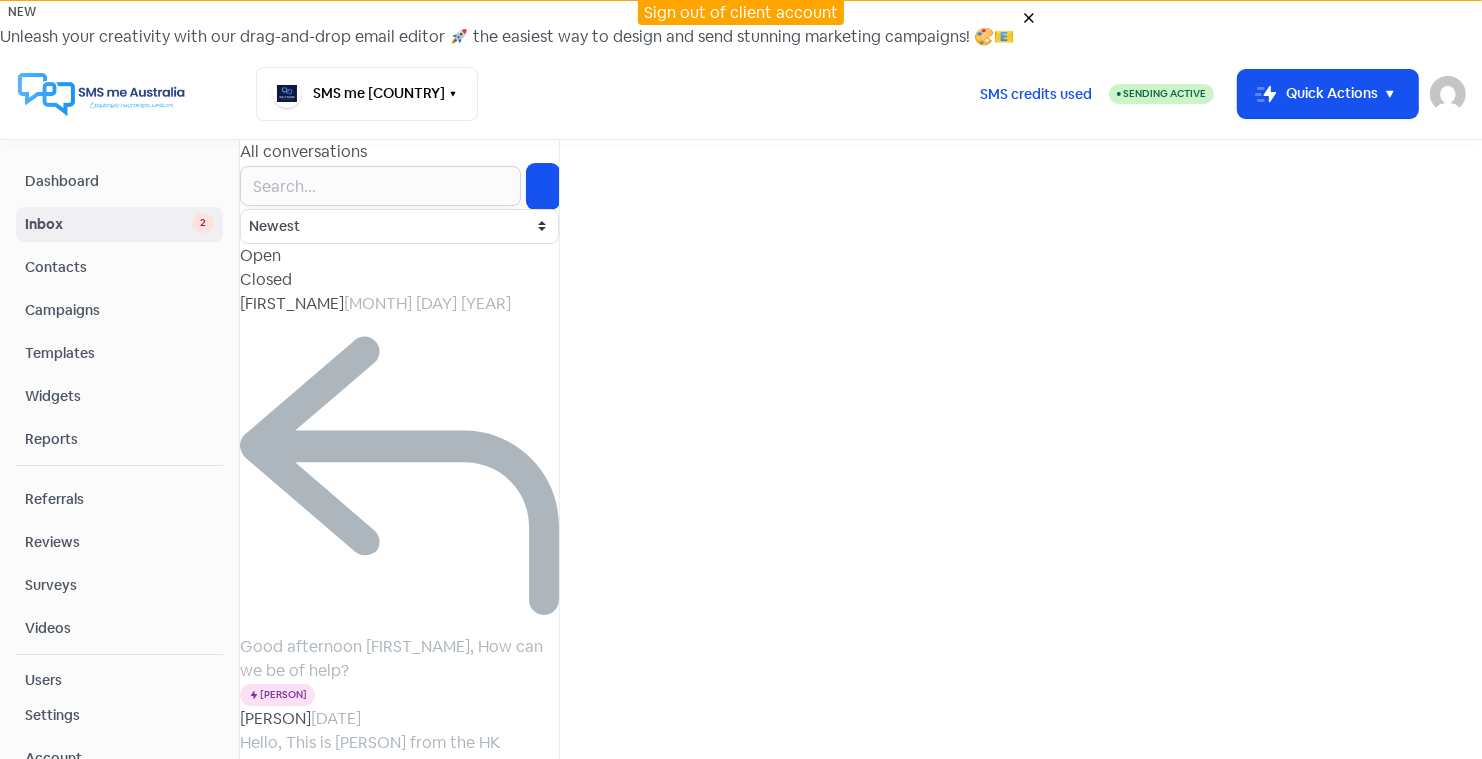 click at bounding box center [380, 186] 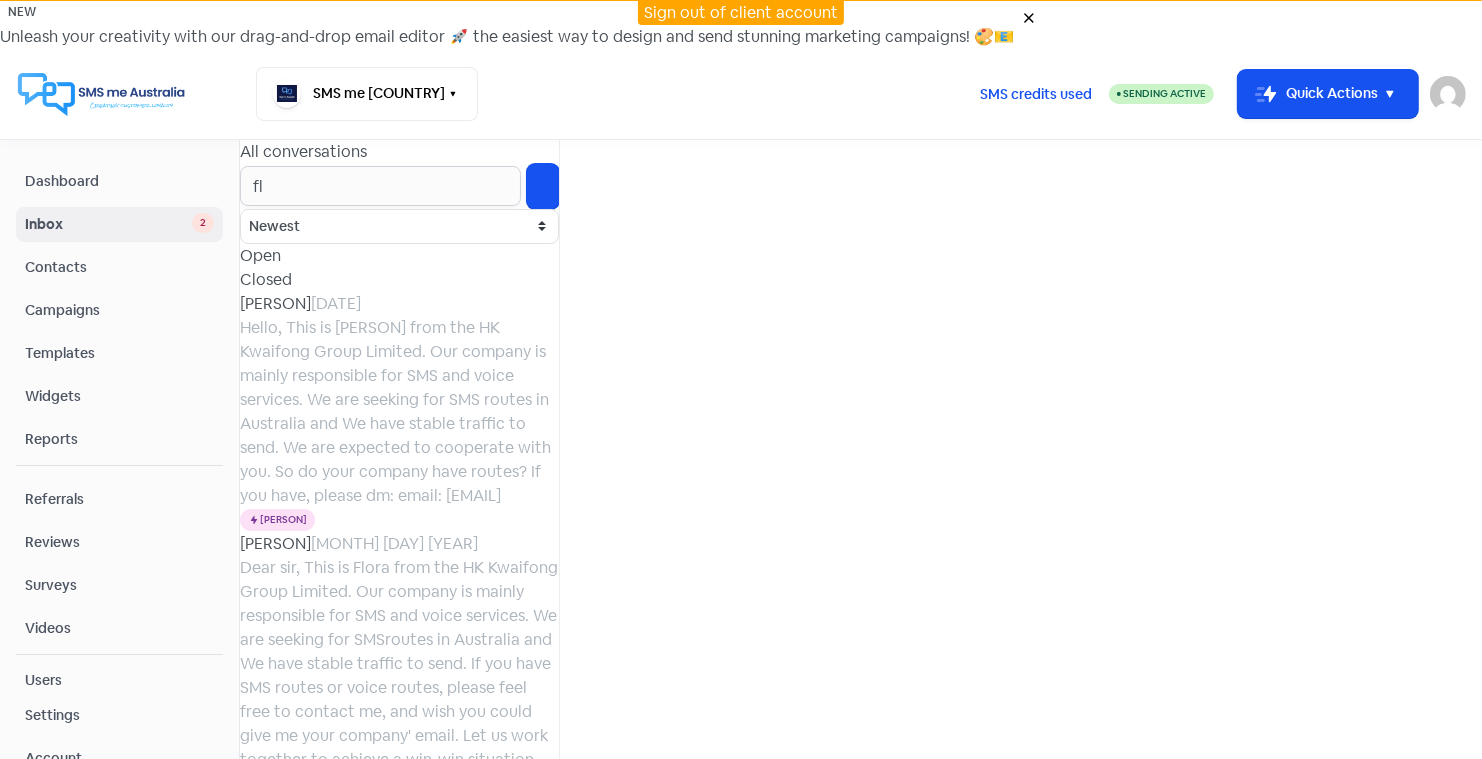 drag, startPoint x: 303, startPoint y: 224, endPoint x: 196, endPoint y: 210, distance: 107.912 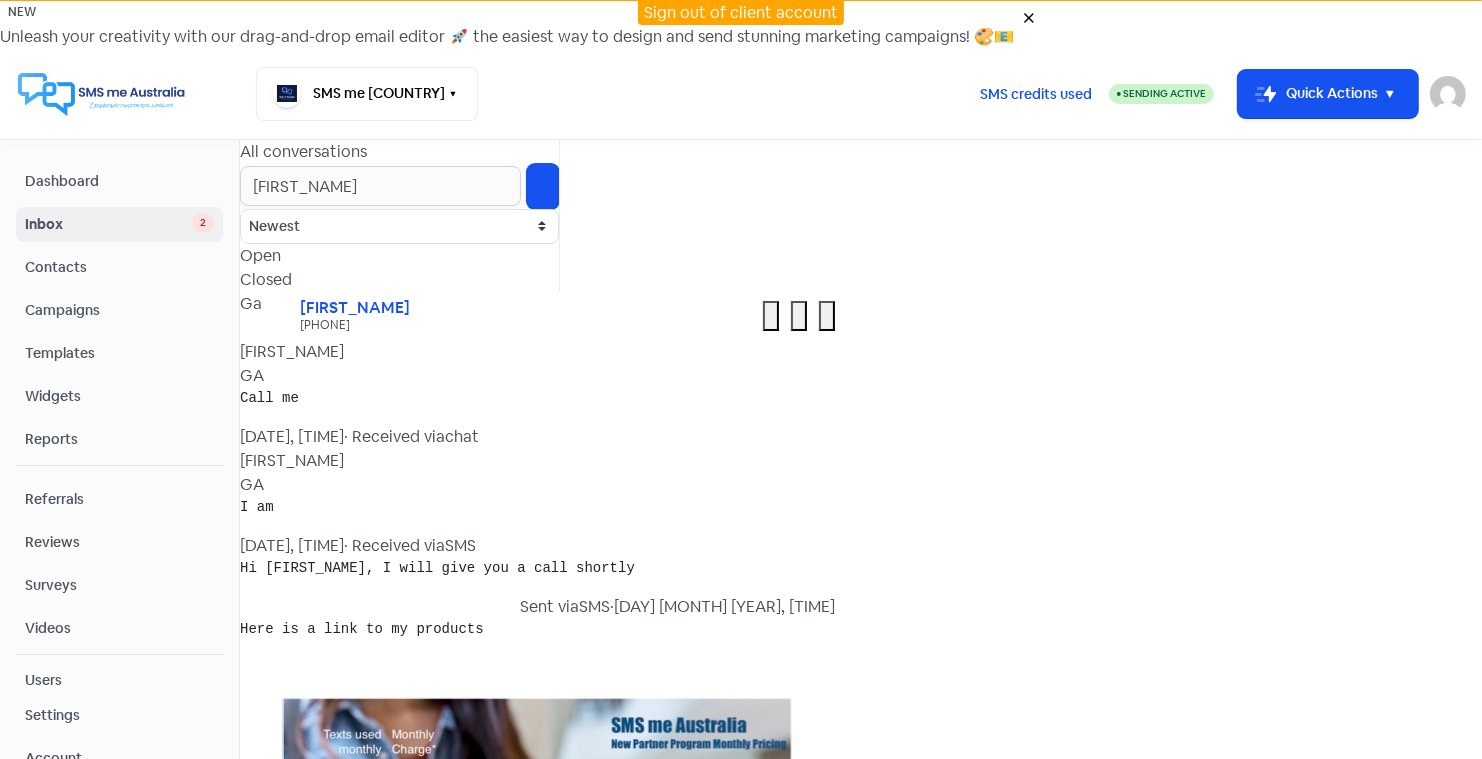 click on "gaz" at bounding box center (380, 186) 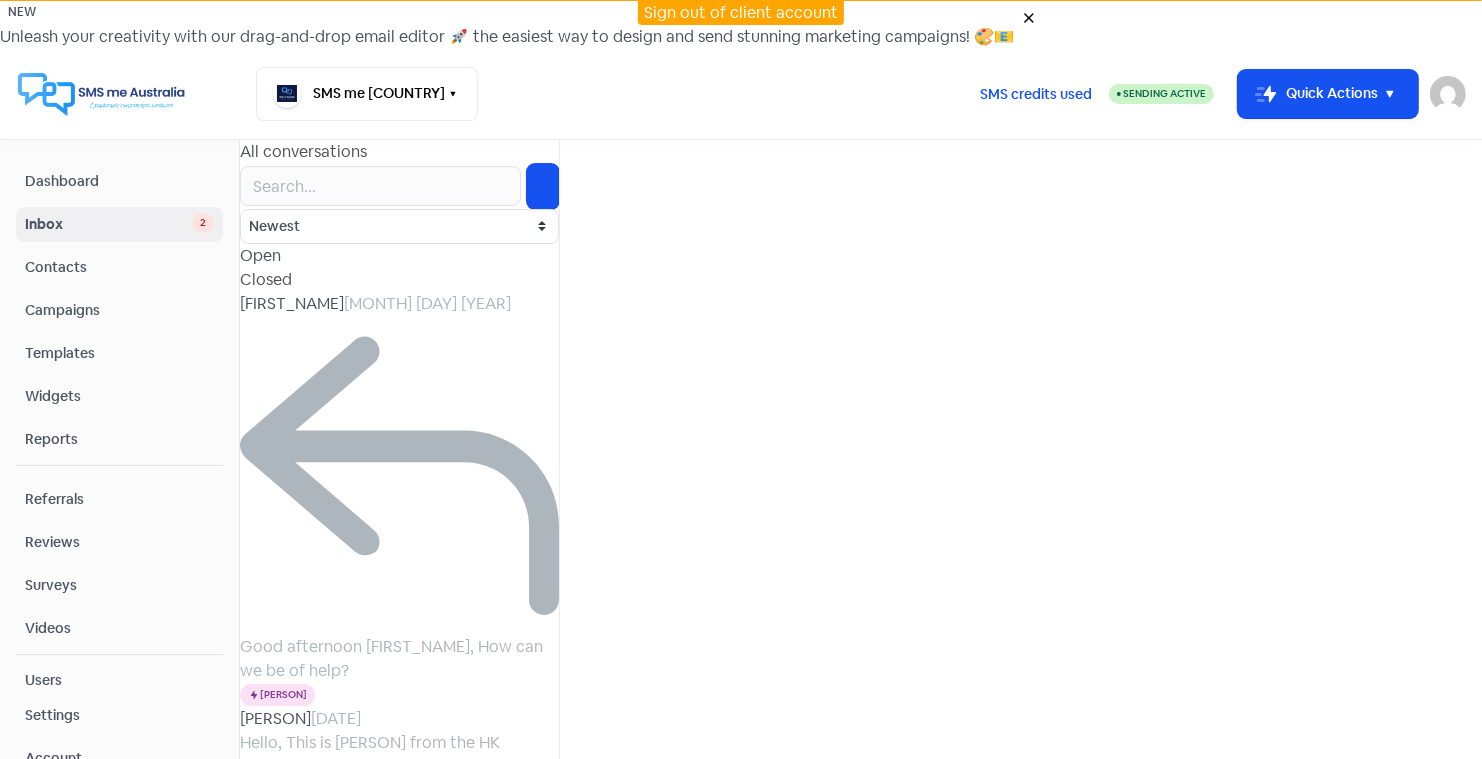 click at bounding box center (537, 5774) 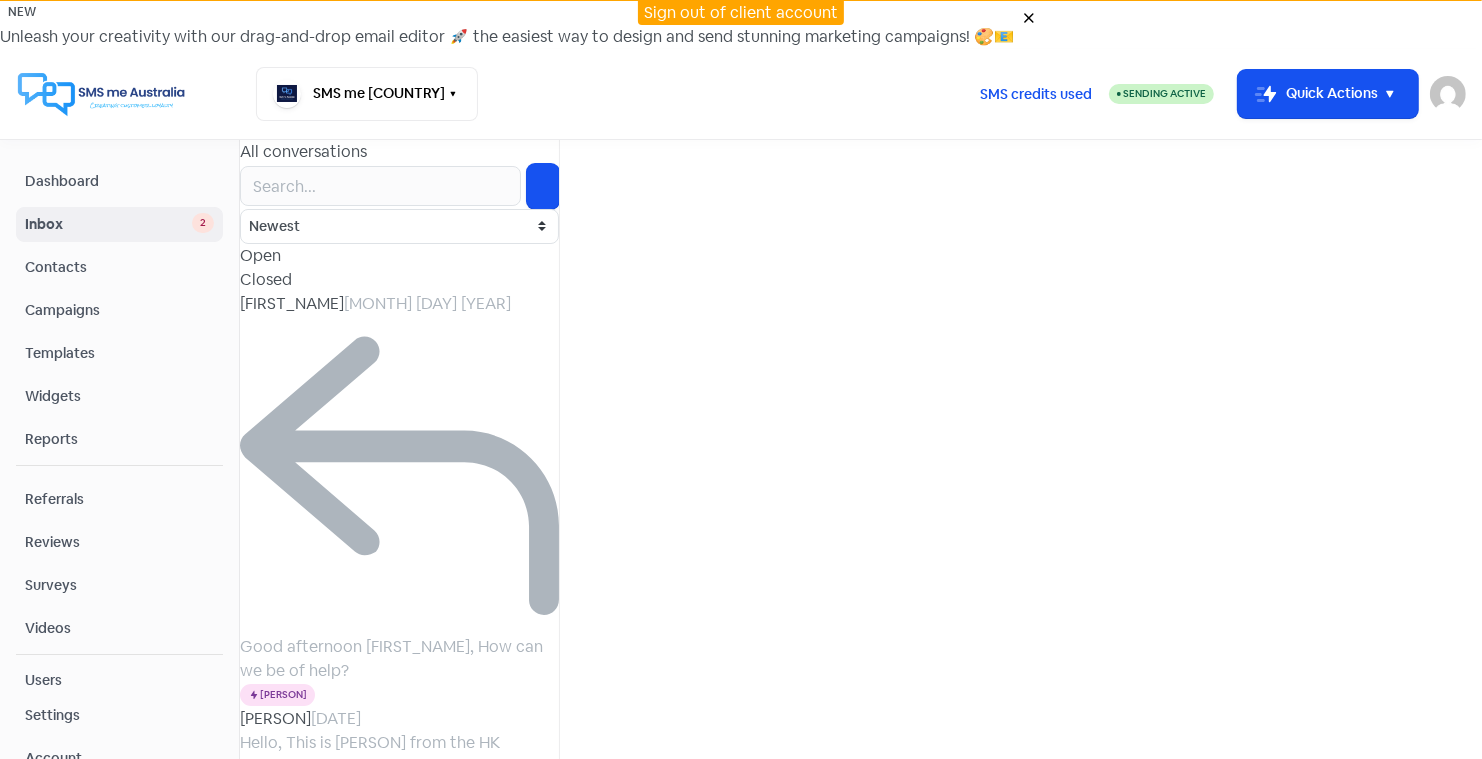 drag, startPoint x: 861, startPoint y: 666, endPoint x: 572, endPoint y: 658, distance: 289.11072 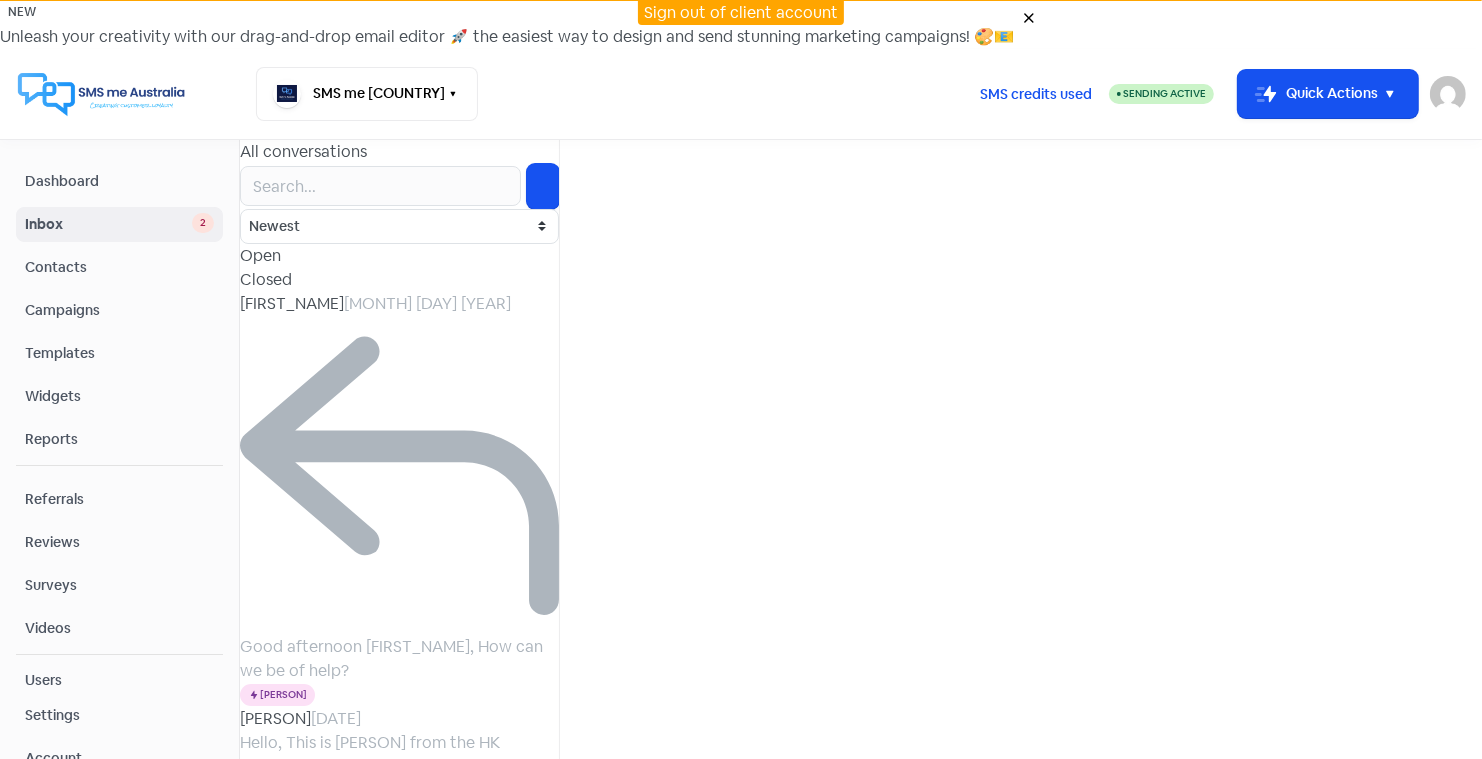 scroll, scrollTop: -135, scrollLeft: 0, axis: vertical 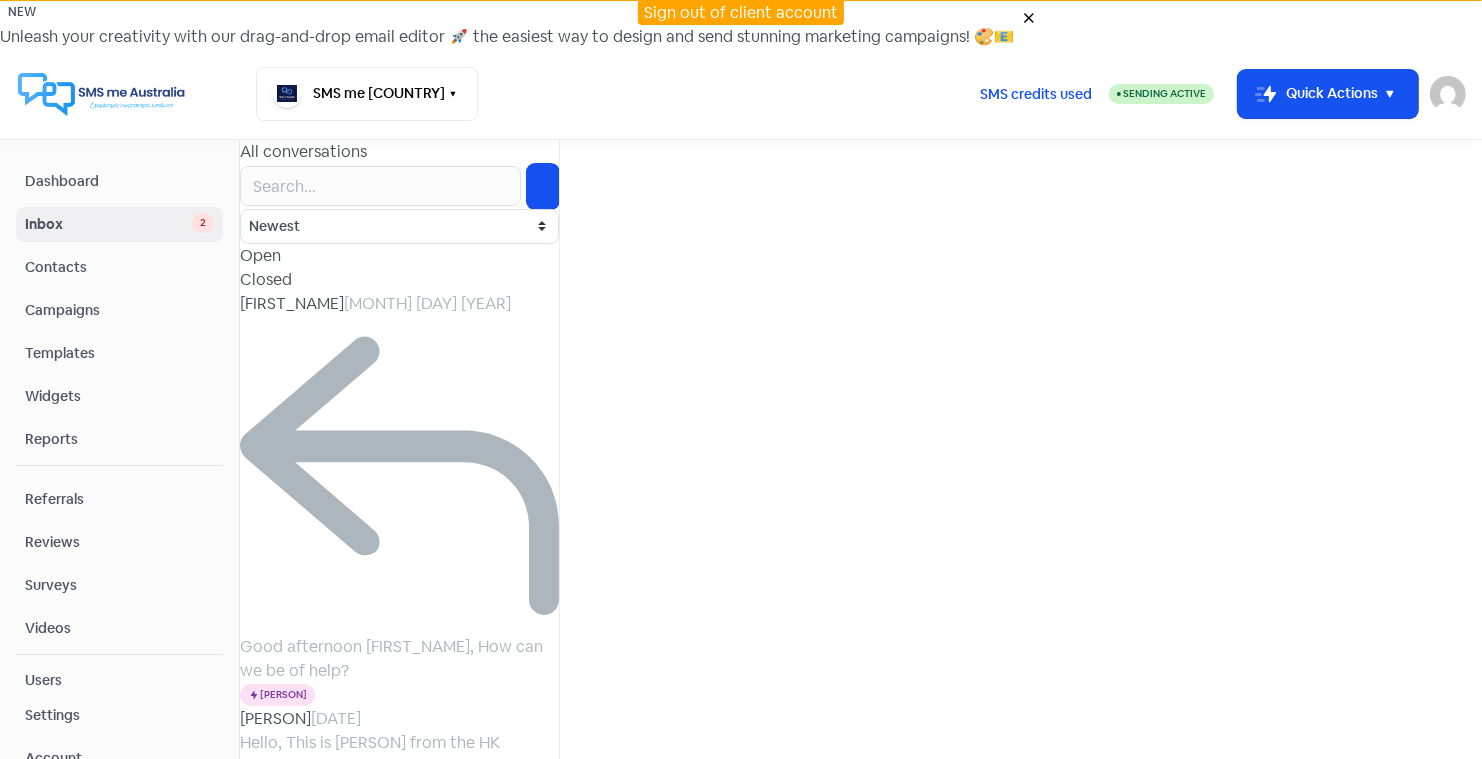 click at bounding box center [0, 0] 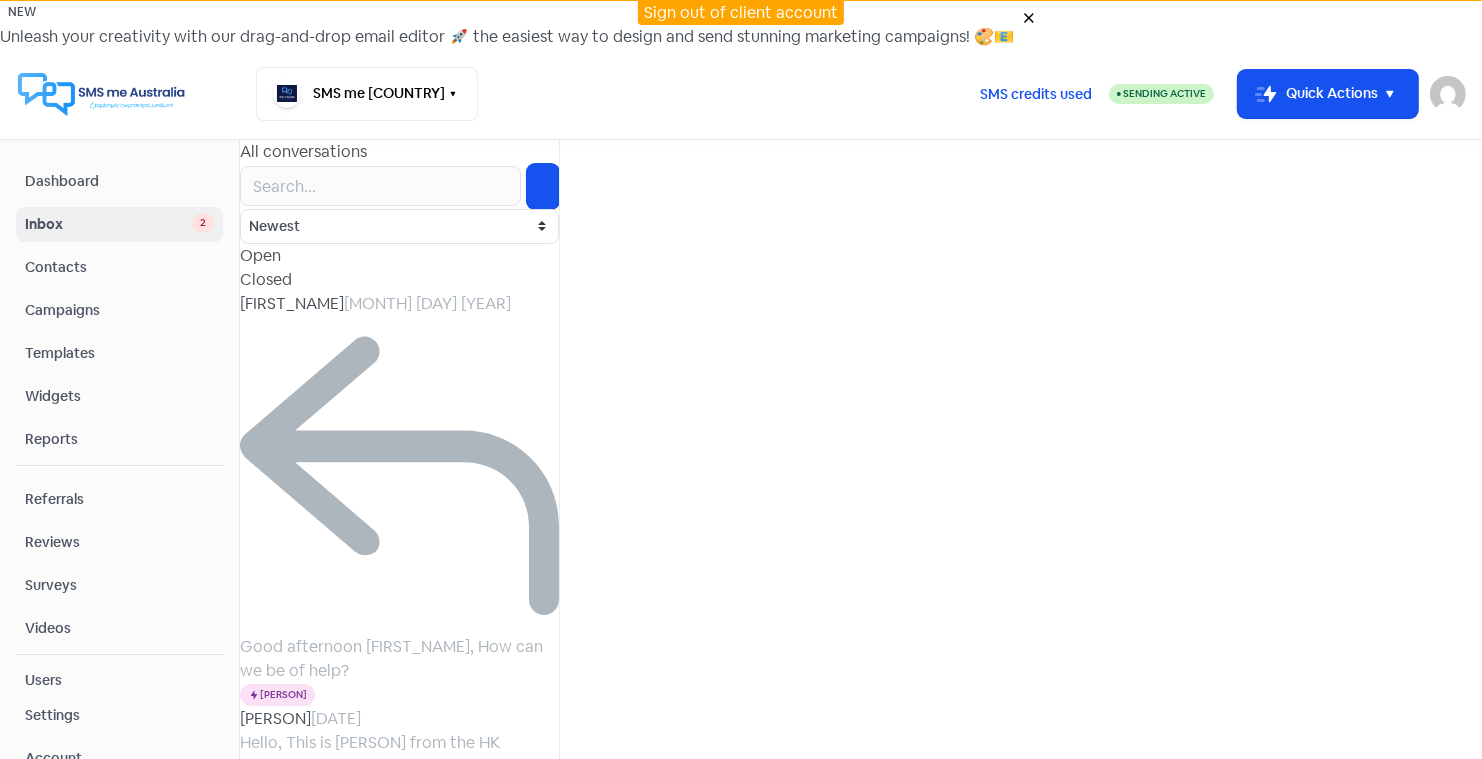 click at bounding box center (861, 9632) 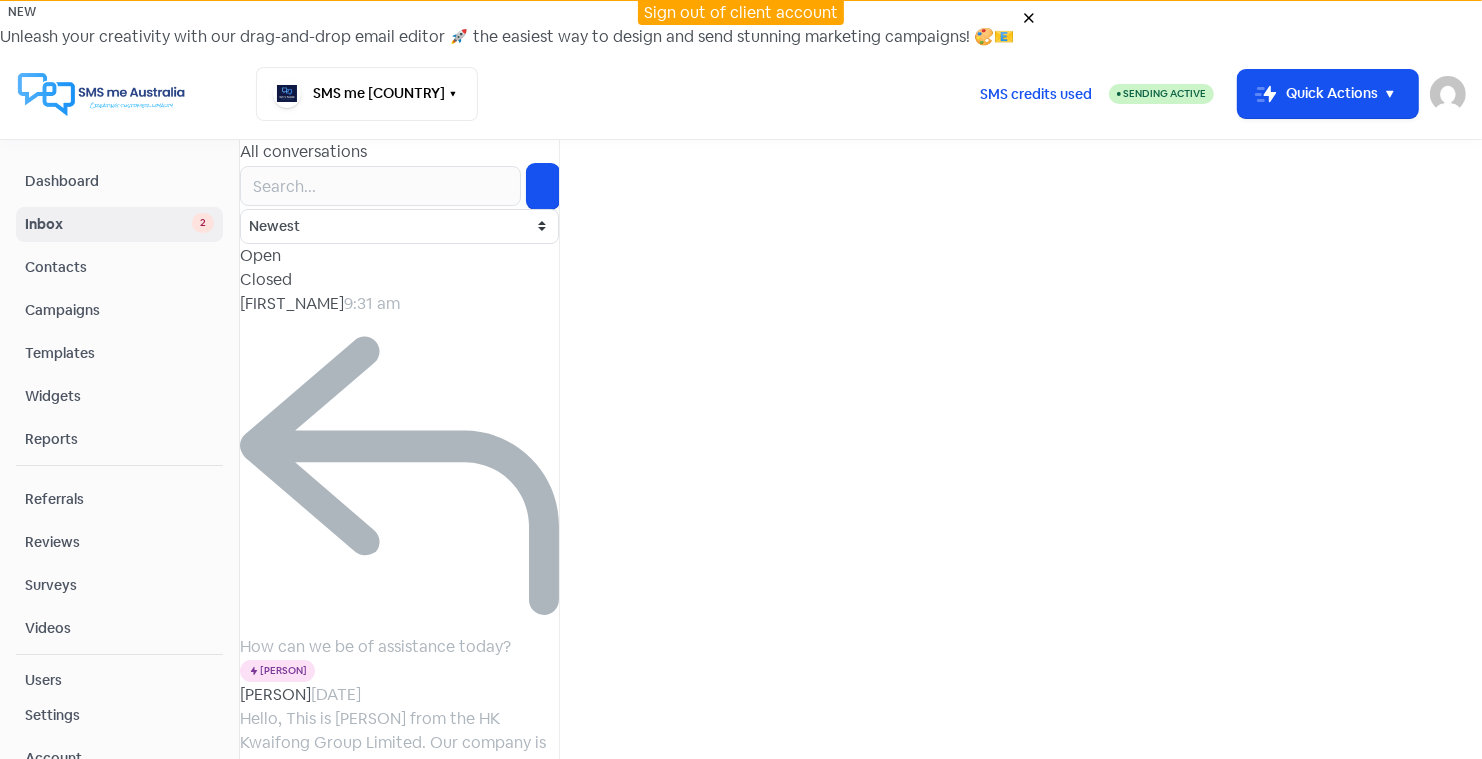 scroll, scrollTop: -174, scrollLeft: 0, axis: vertical 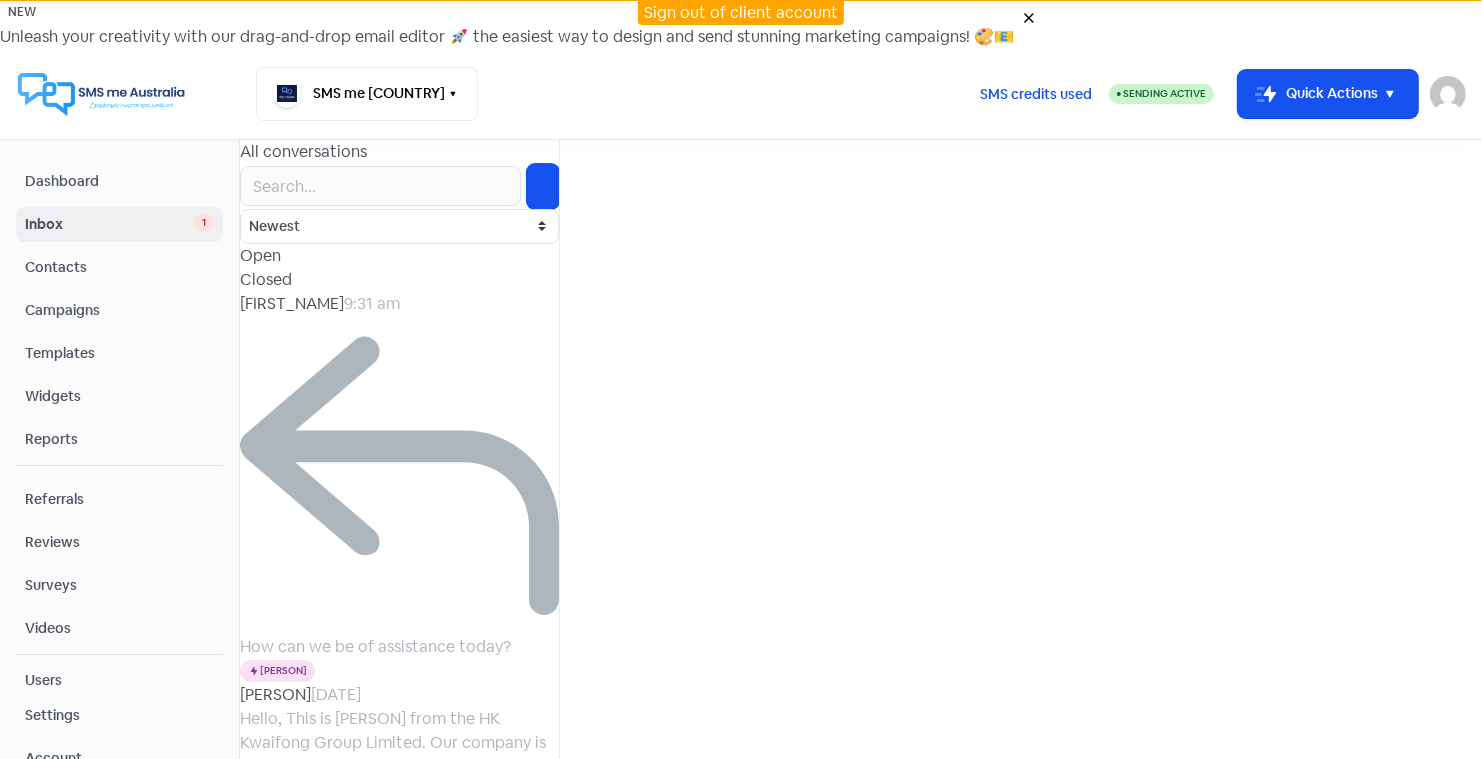 click on "[PERSON]" at bounding box center (292, 303) 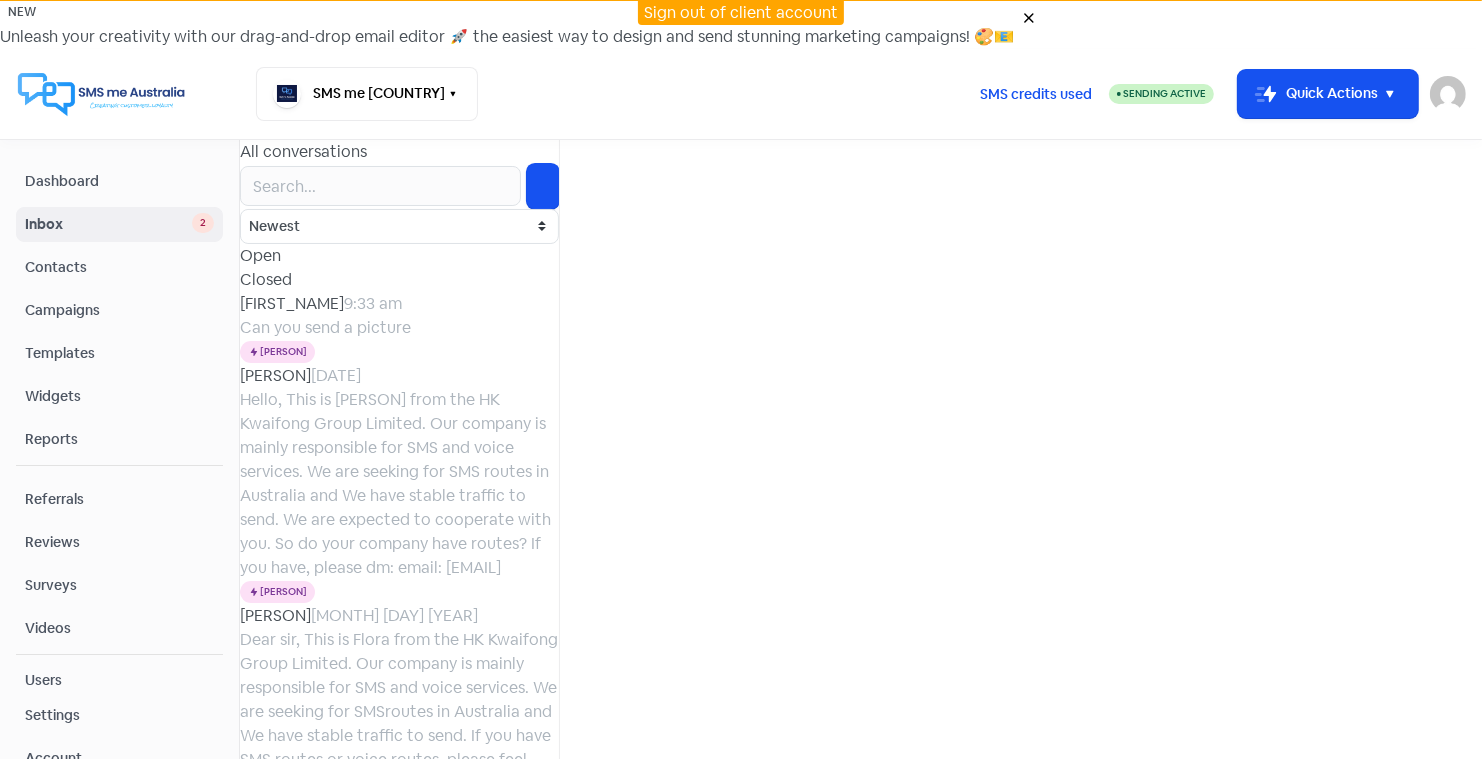 scroll, scrollTop: 0, scrollLeft: 0, axis: both 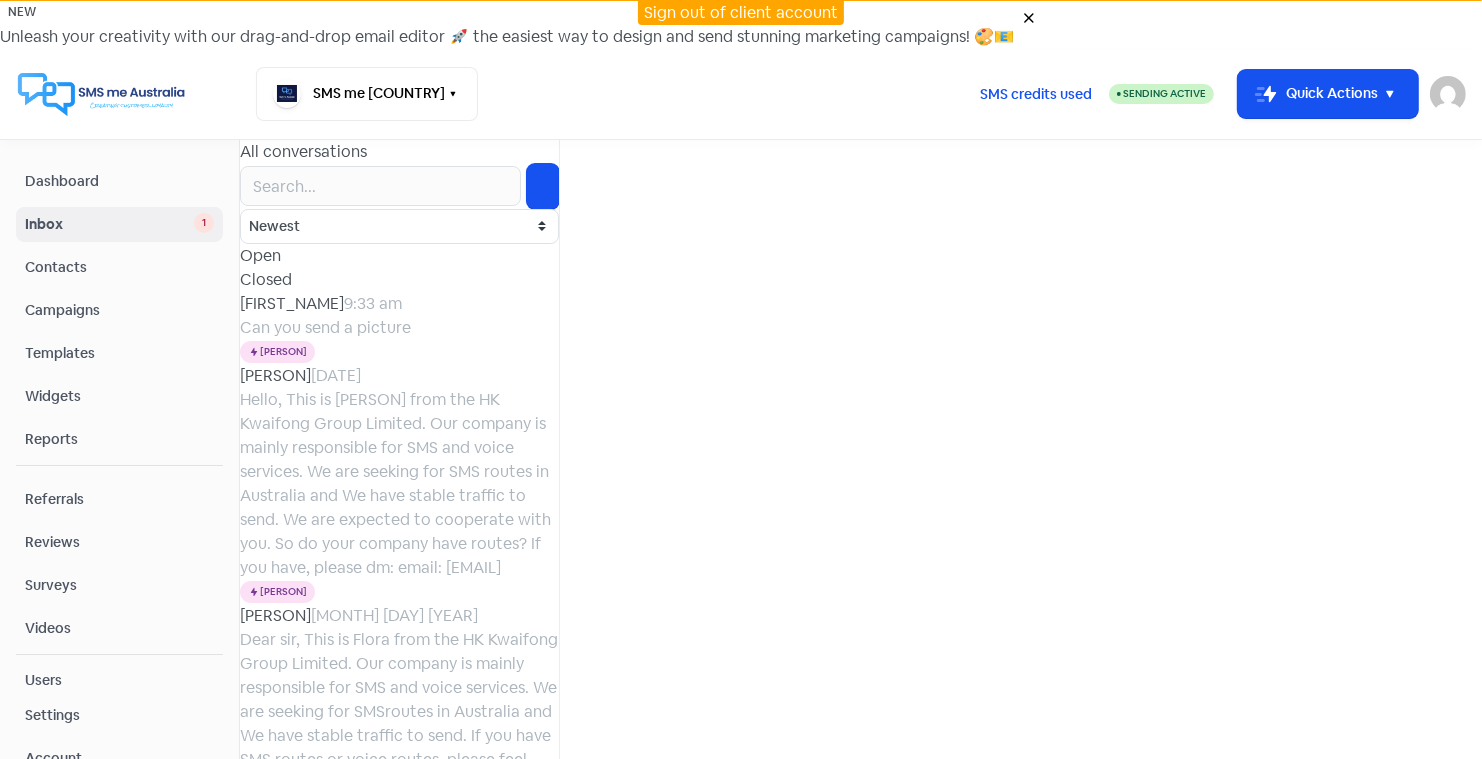 click at bounding box center (0, 0) 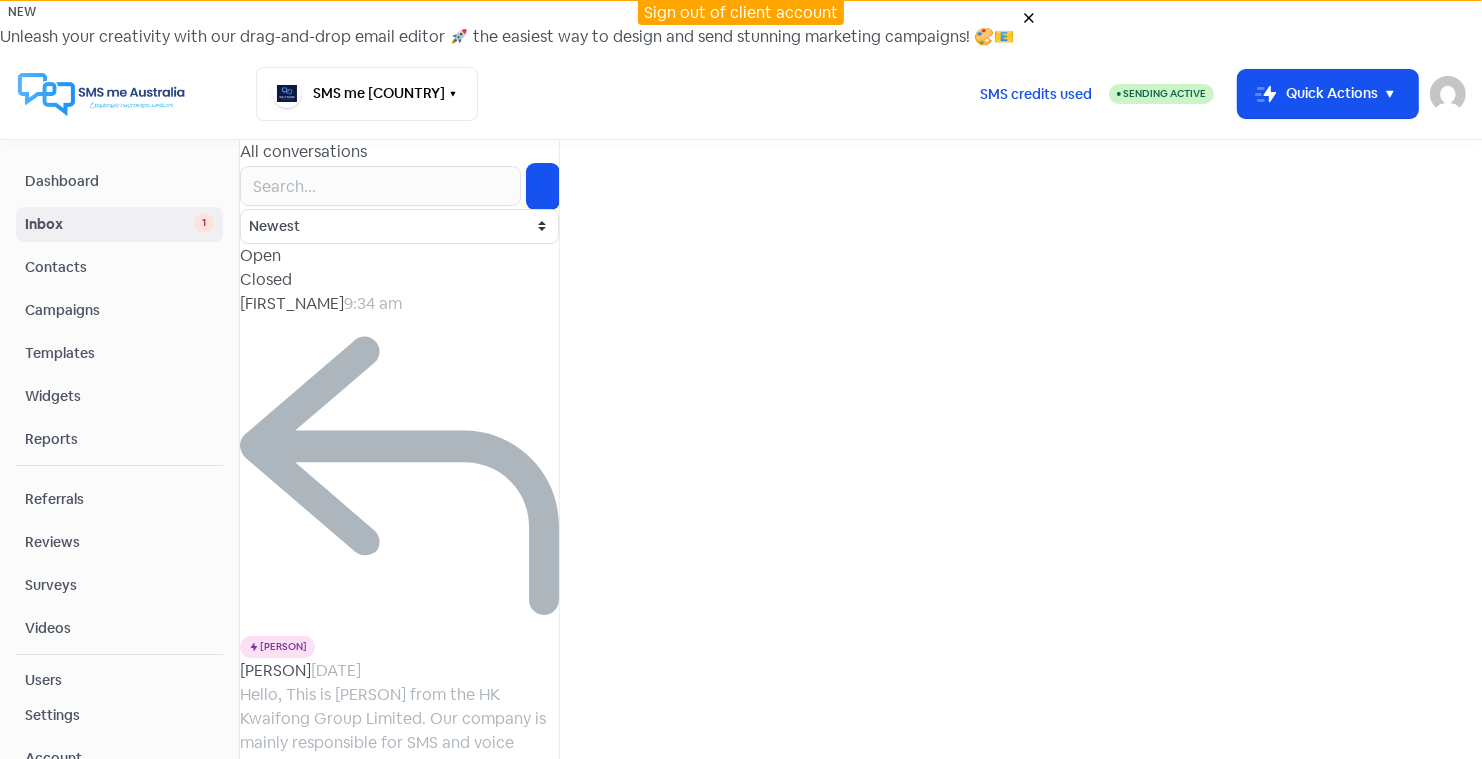 scroll, scrollTop: 0, scrollLeft: 0, axis: both 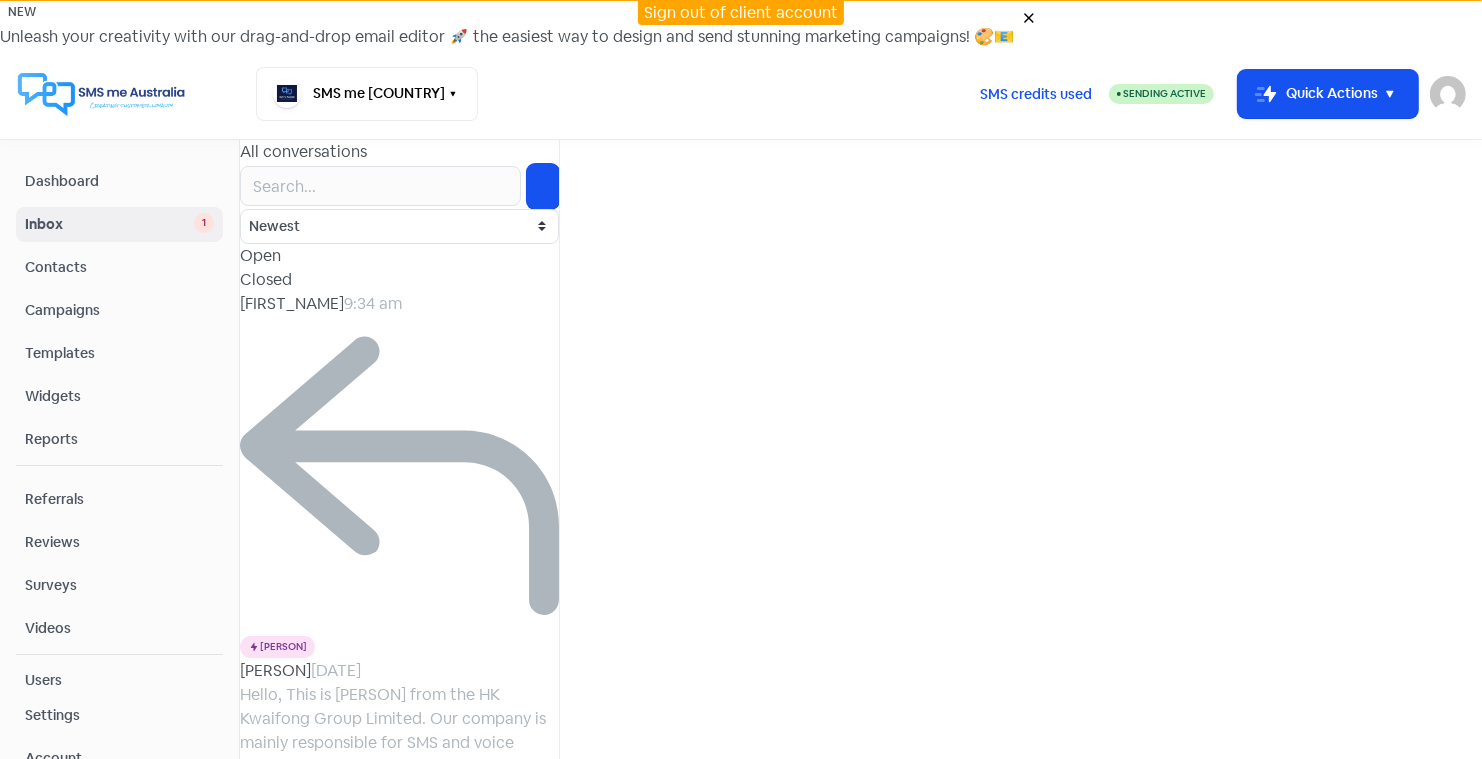 click at bounding box center (0, 0) 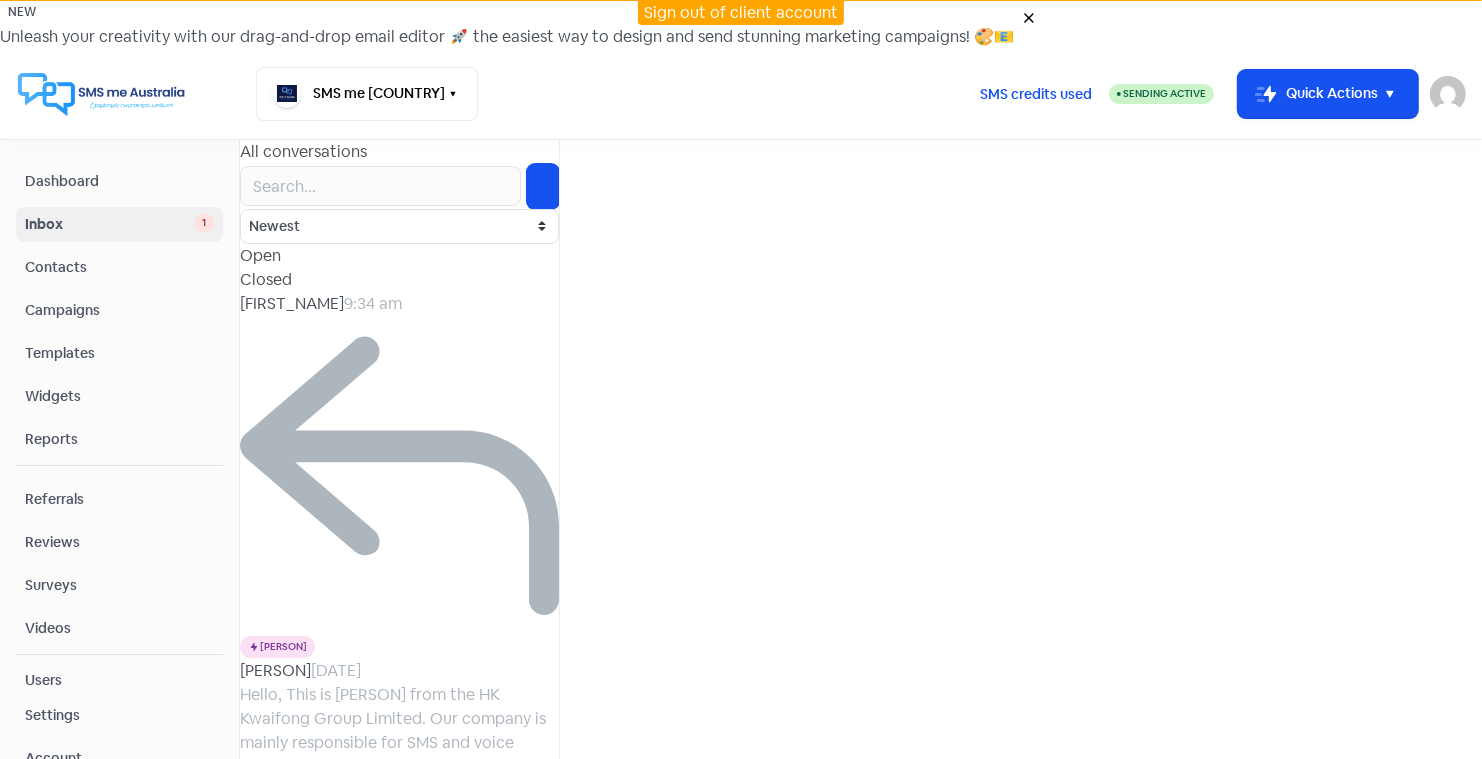click at bounding box center (0, 0) 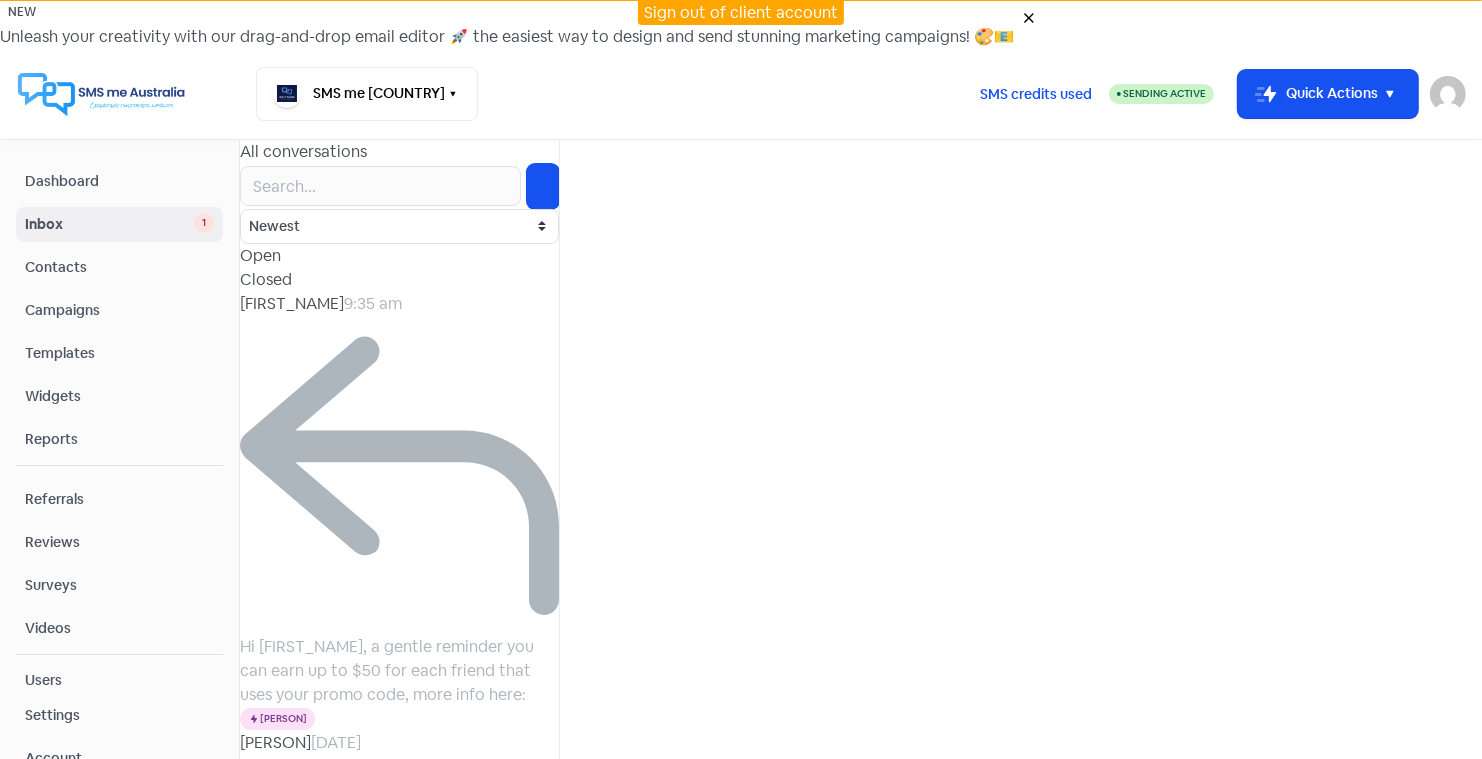 click at bounding box center [272, 7442] 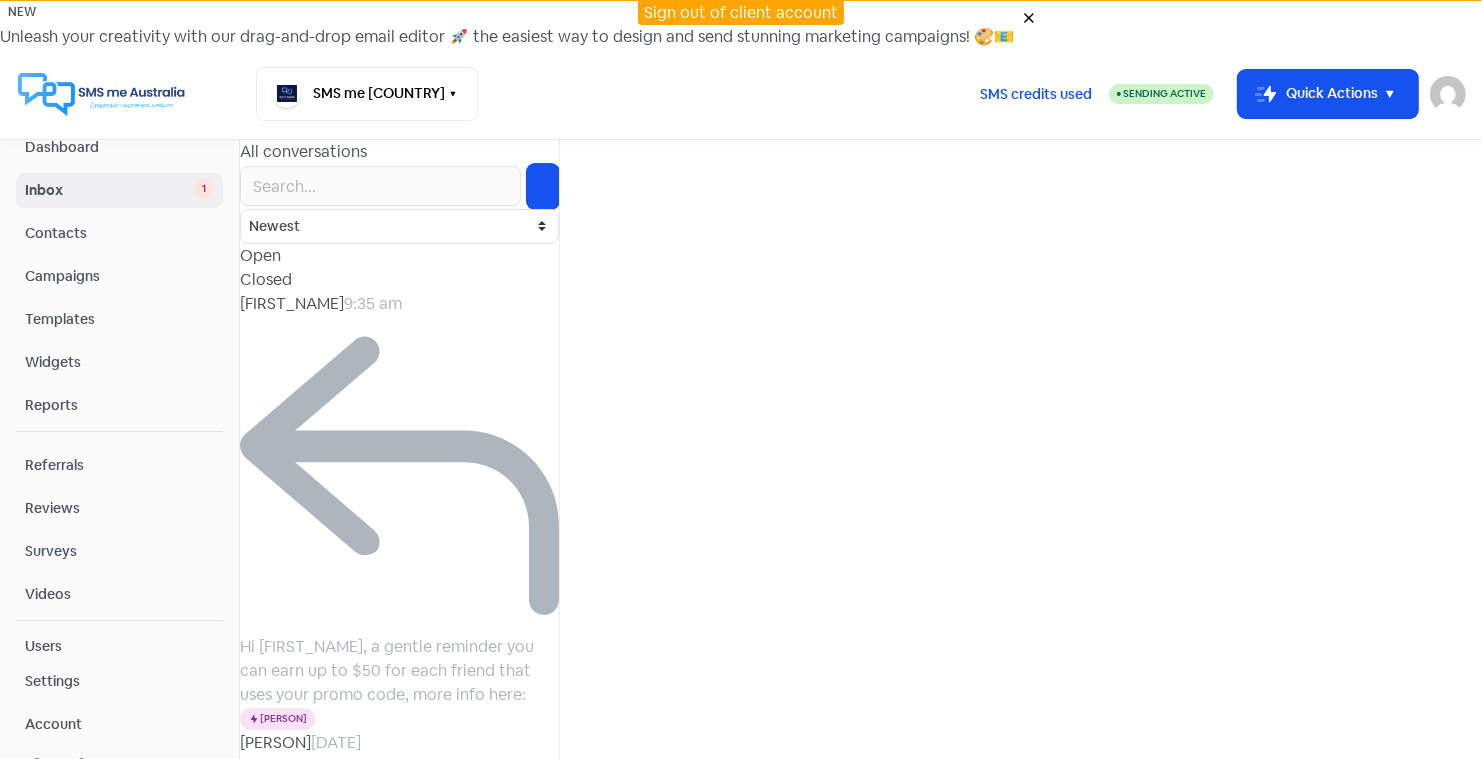 click on "Templates" at bounding box center [119, 319] 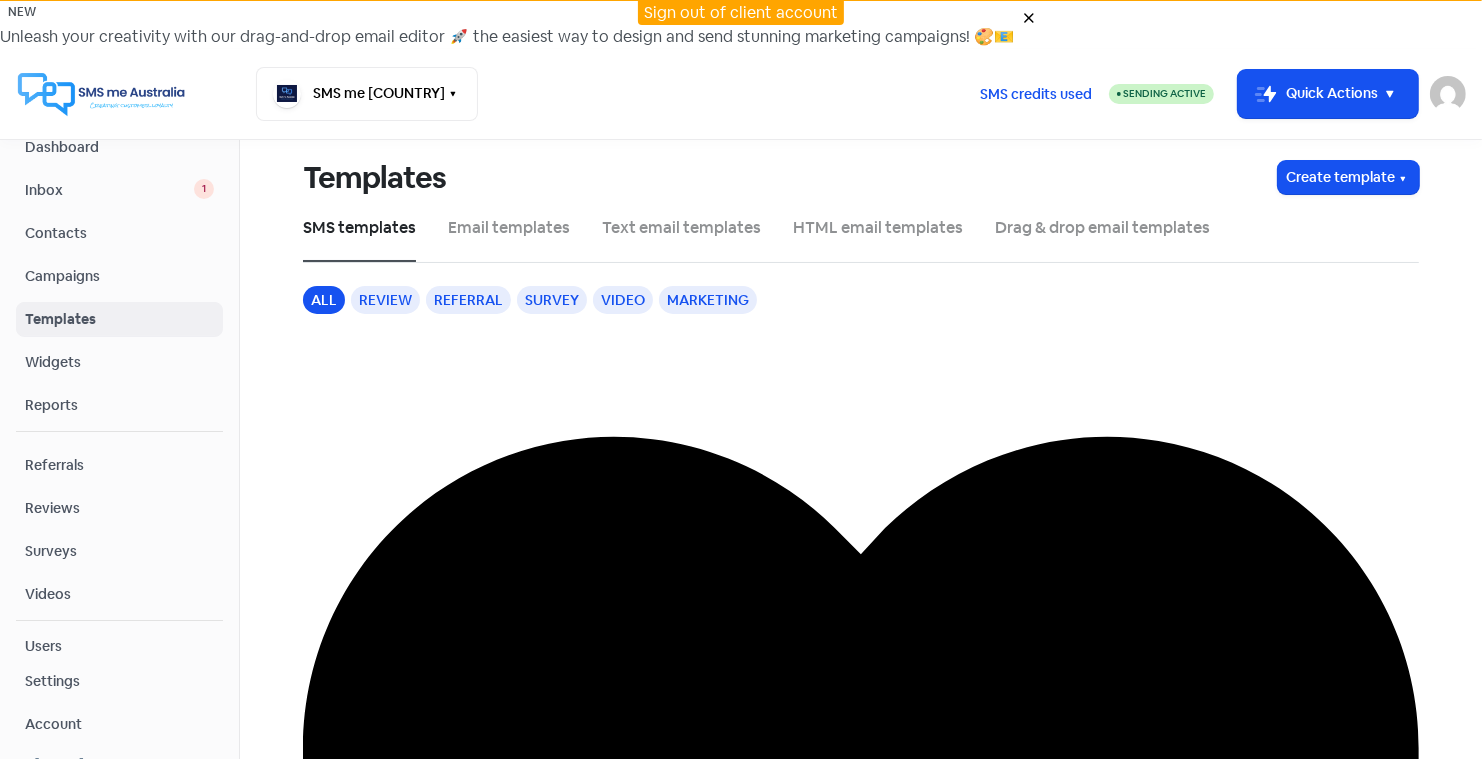 click on "Referral" at bounding box center (468, 300) 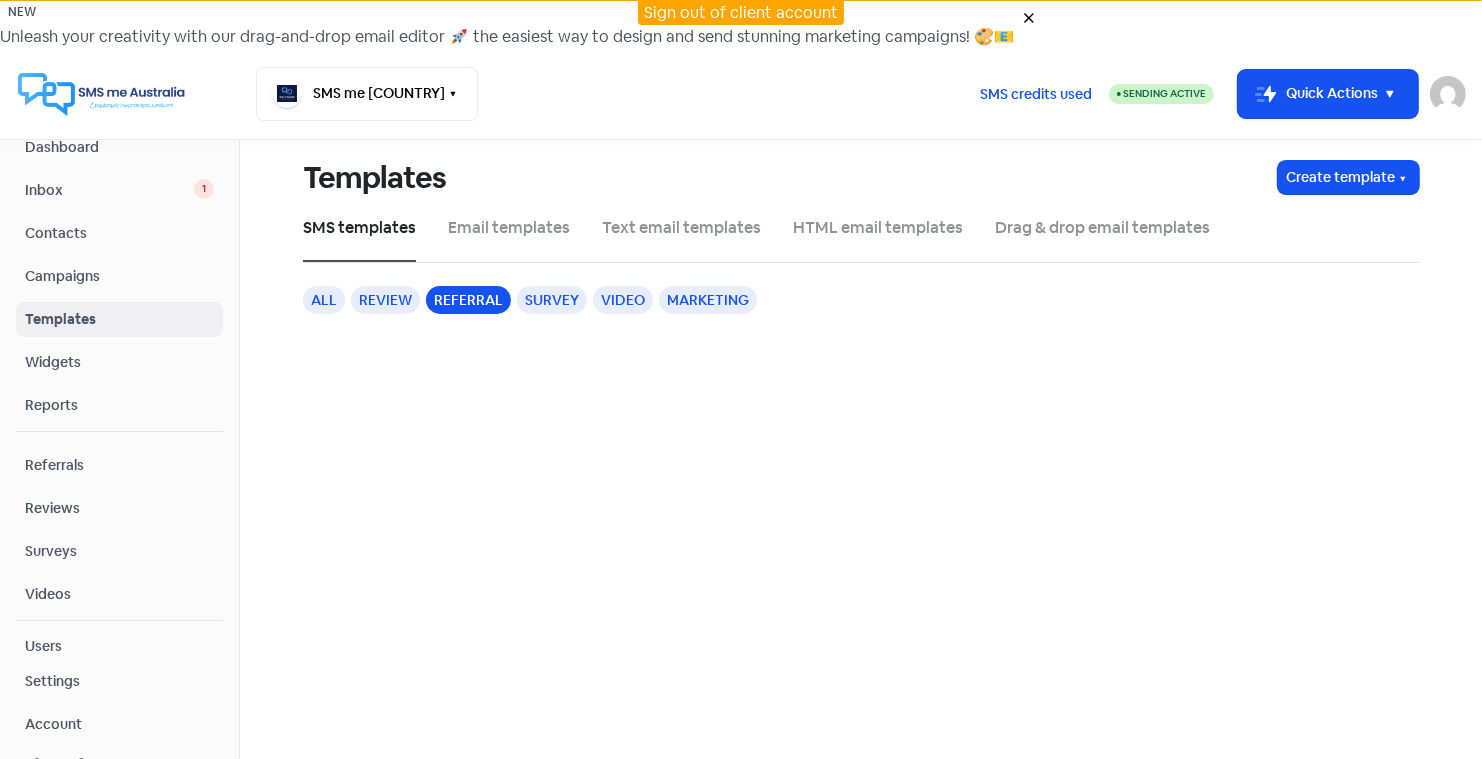 click on "Survey" at bounding box center (552, 300) 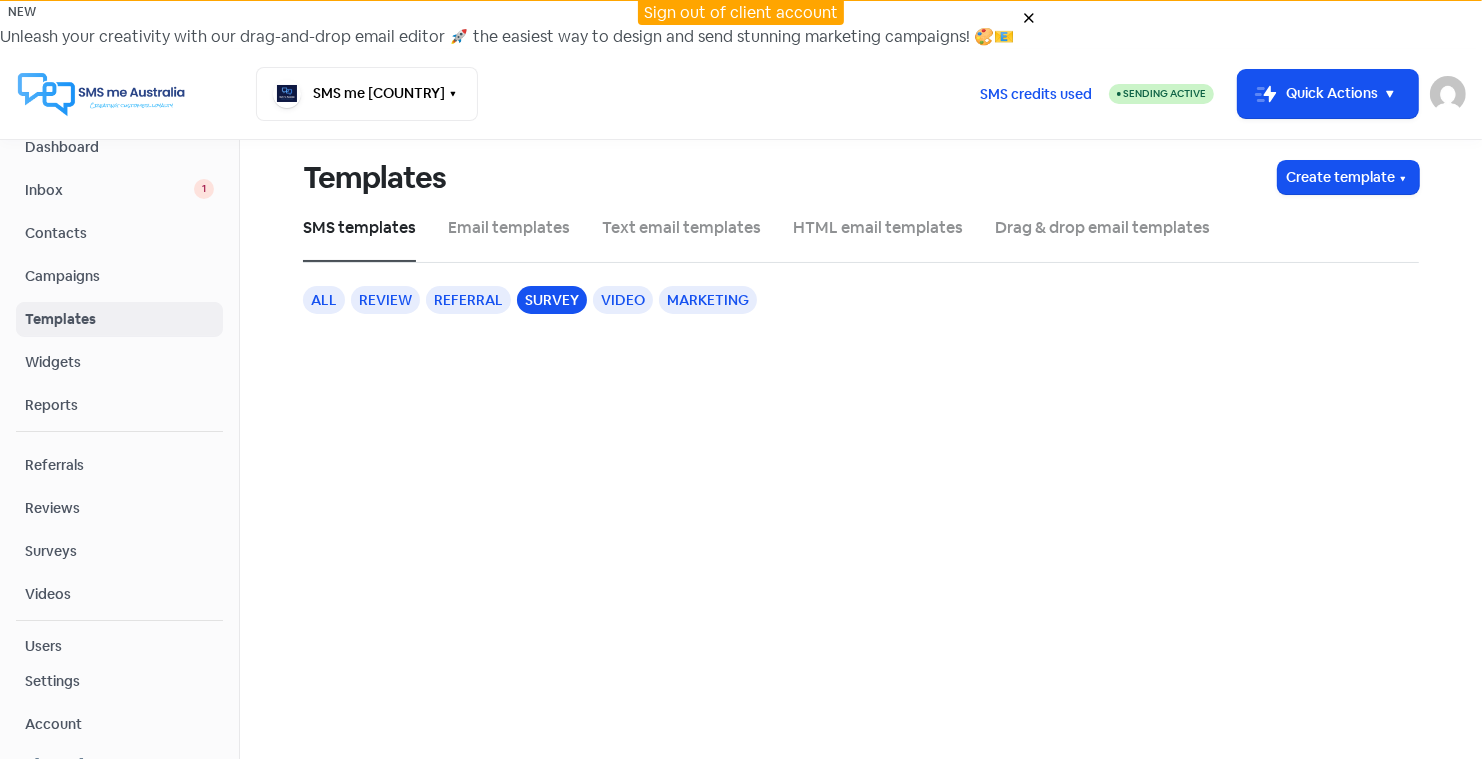 click on "Video" at bounding box center [623, 300] 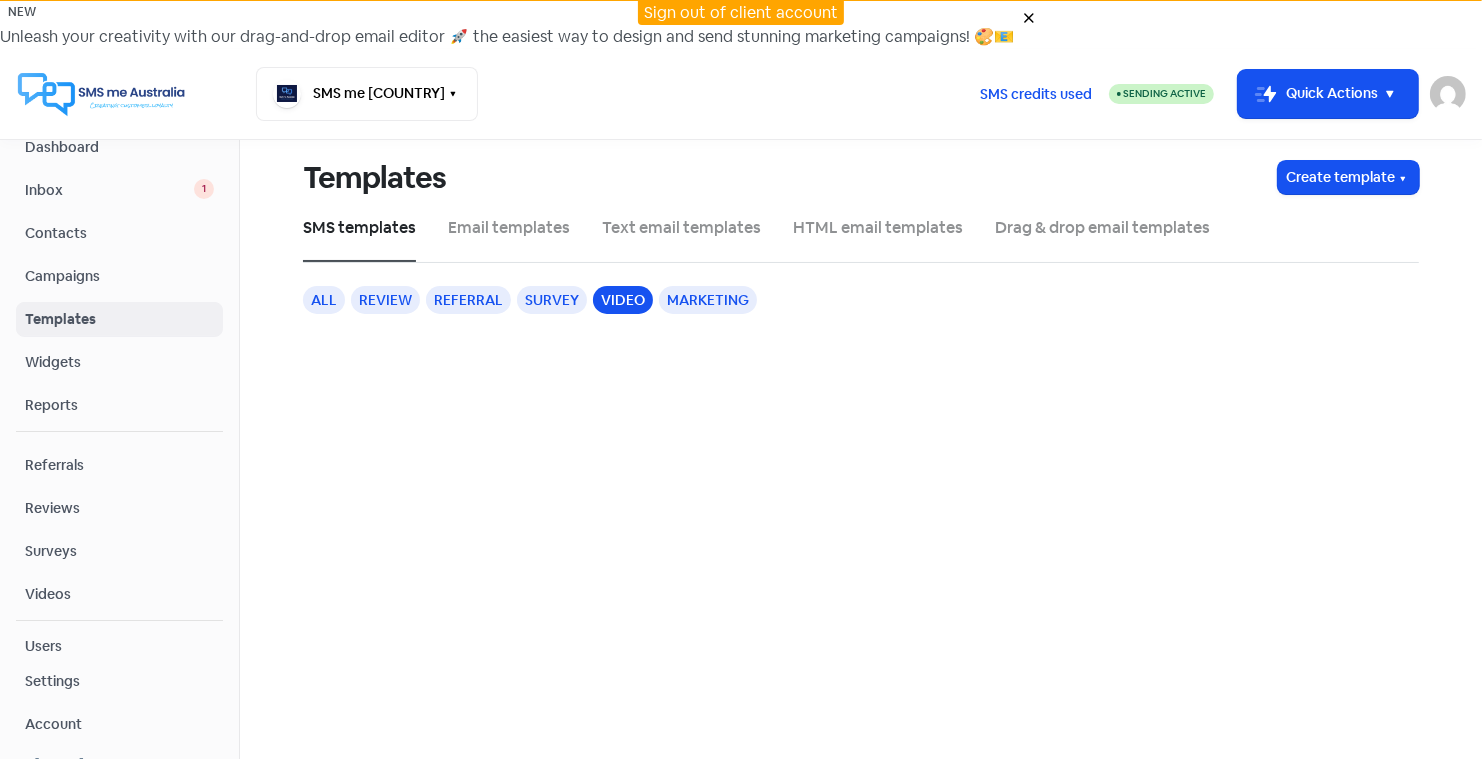click on "Marketing" at bounding box center [708, 300] 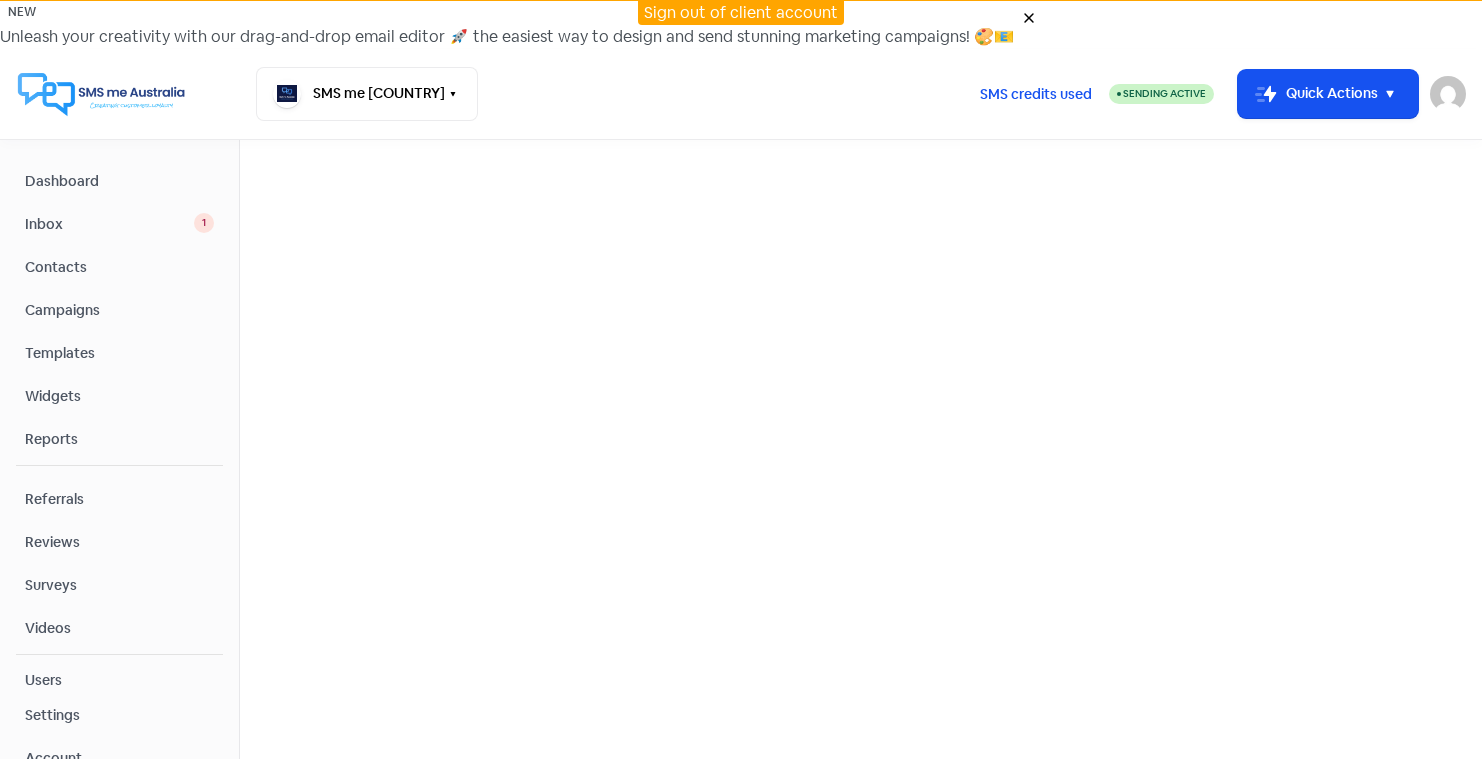 scroll, scrollTop: 0, scrollLeft: 0, axis: both 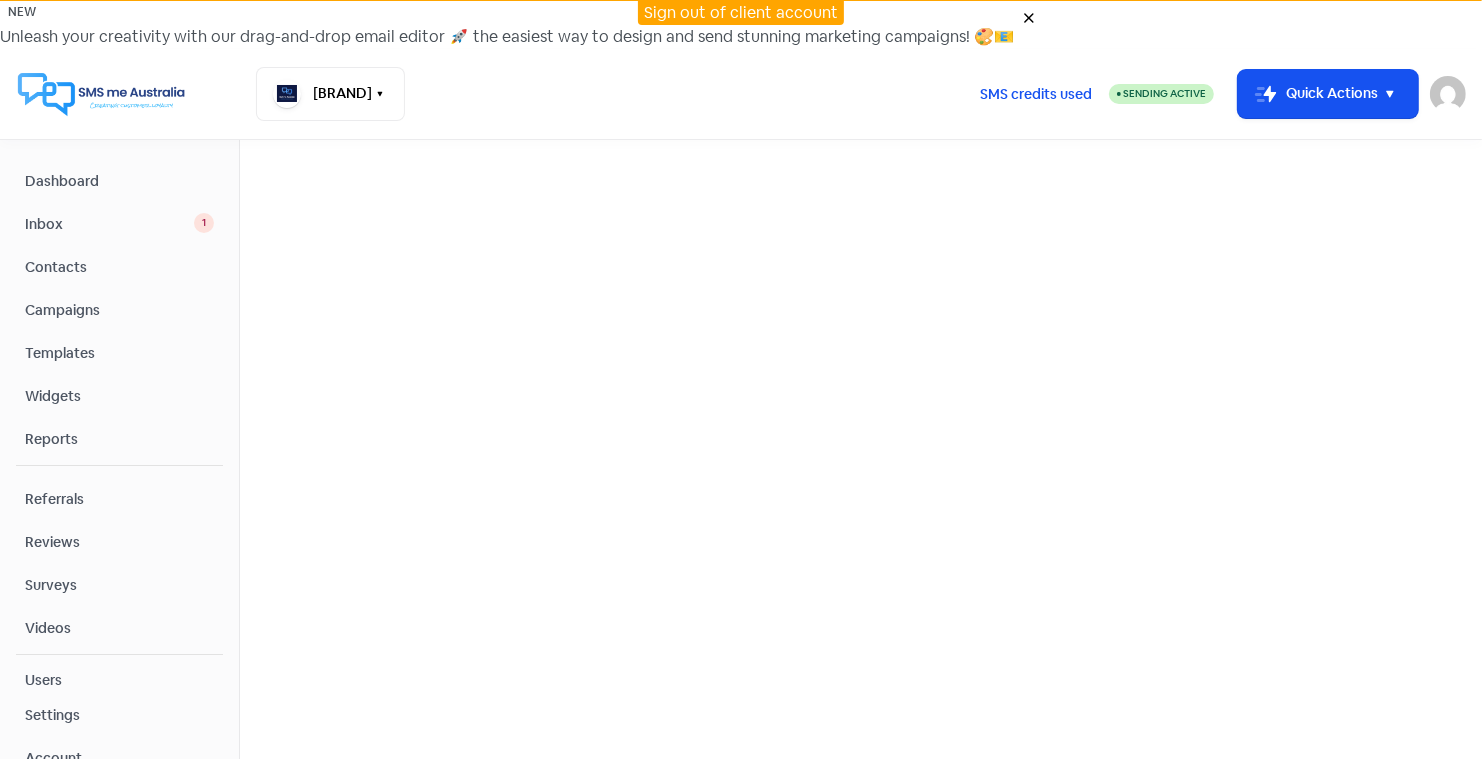 click at bounding box center (861, 449) 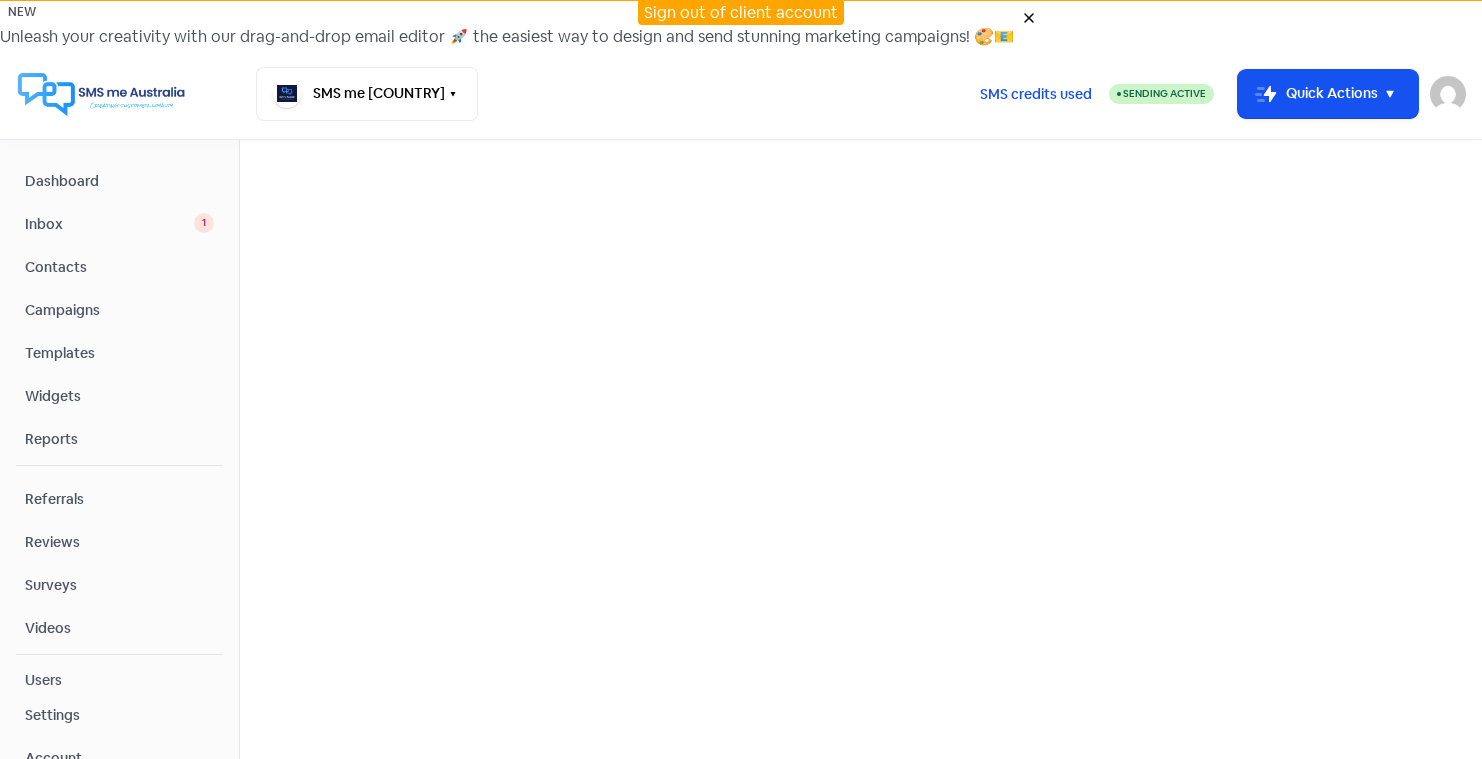 scroll, scrollTop: 0, scrollLeft: 0, axis: both 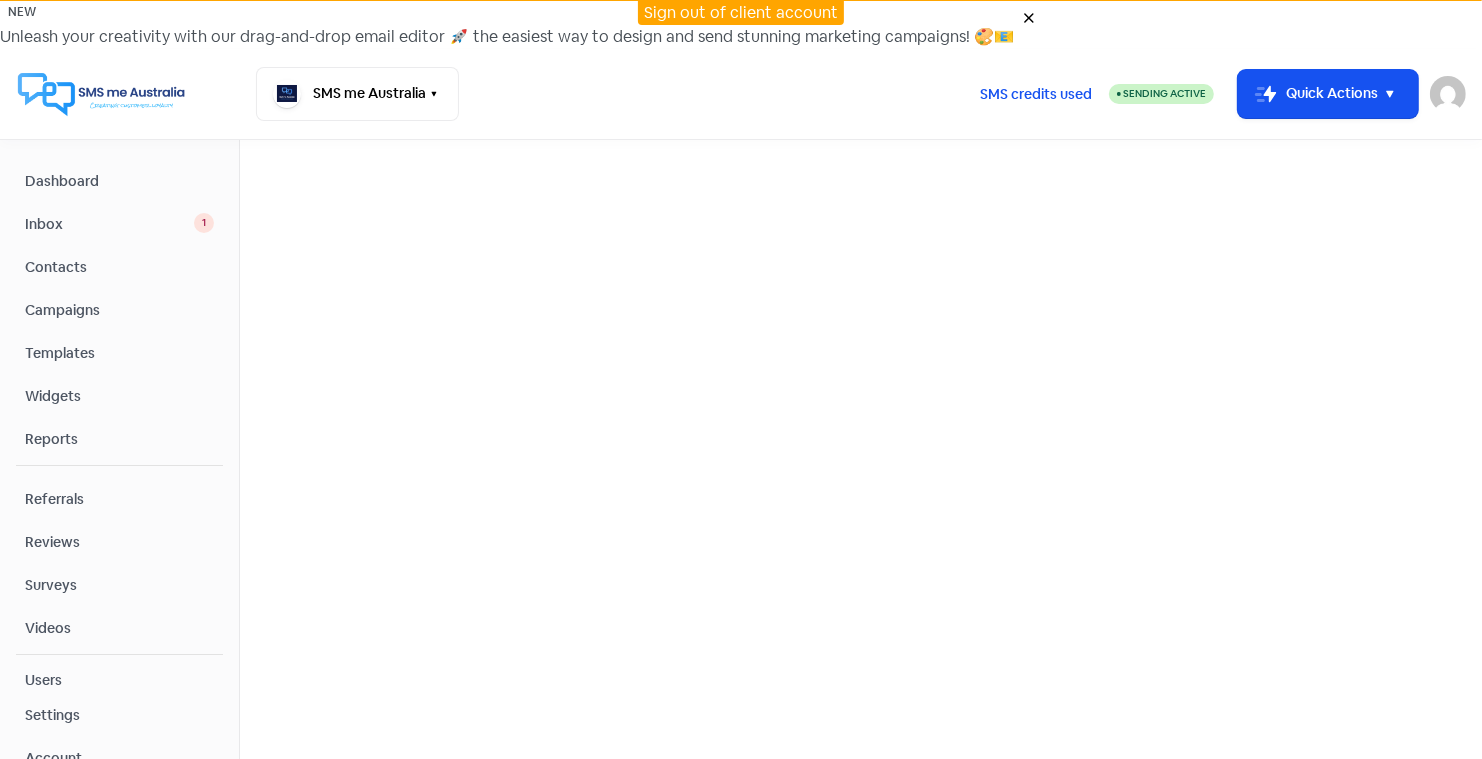 click on "Campaigns" at bounding box center [119, 310] 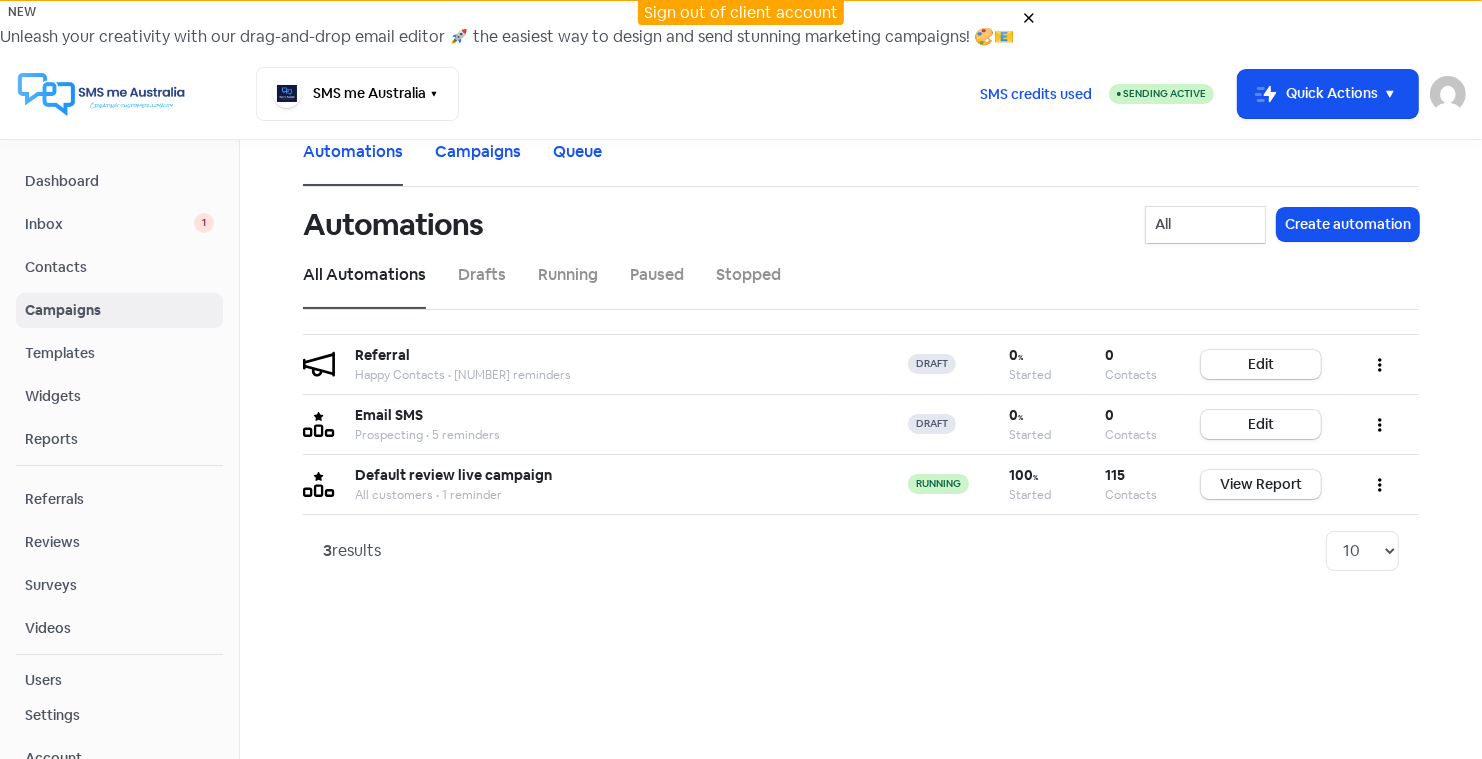 click on "Dashboard" at bounding box center (119, 181) 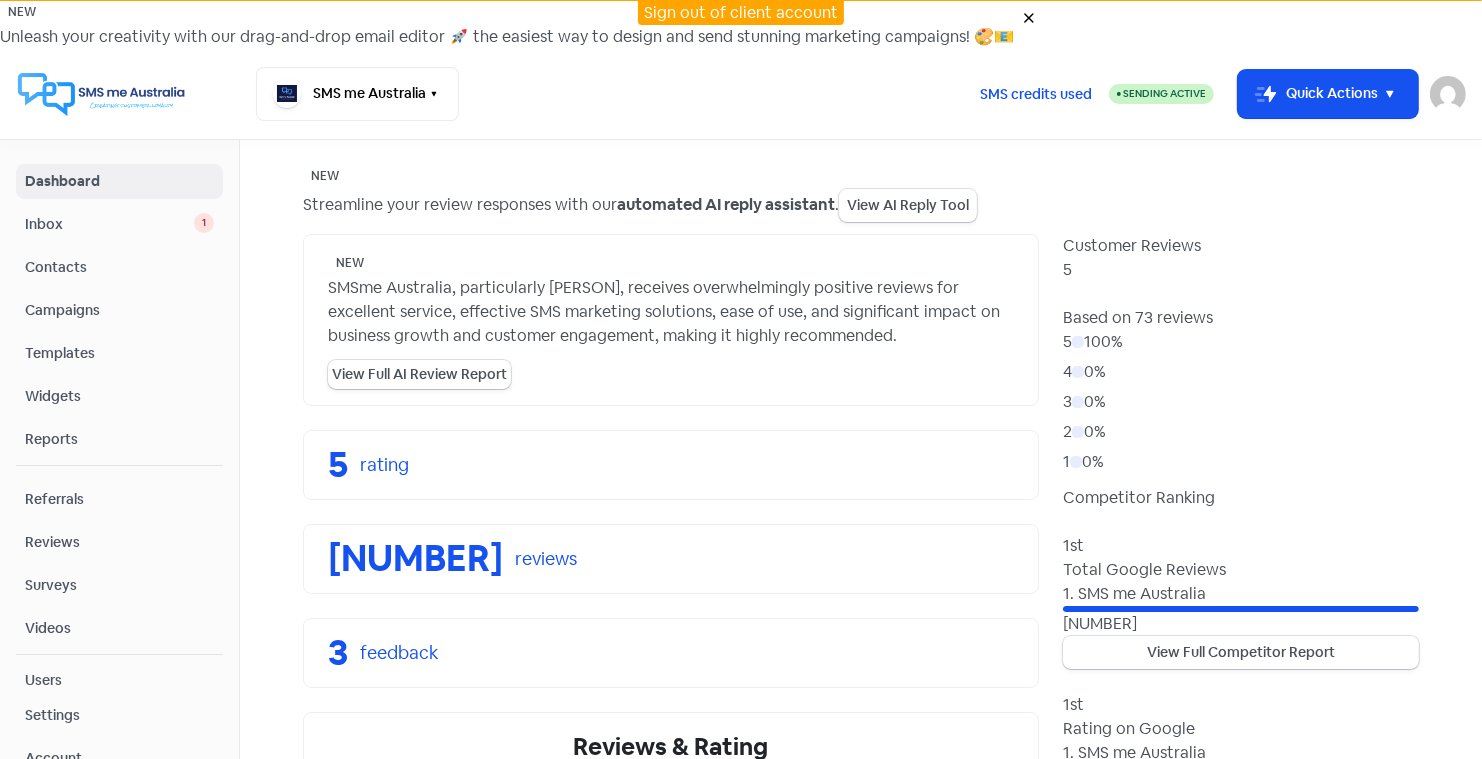 click on "Inbox" at bounding box center (109, 224) 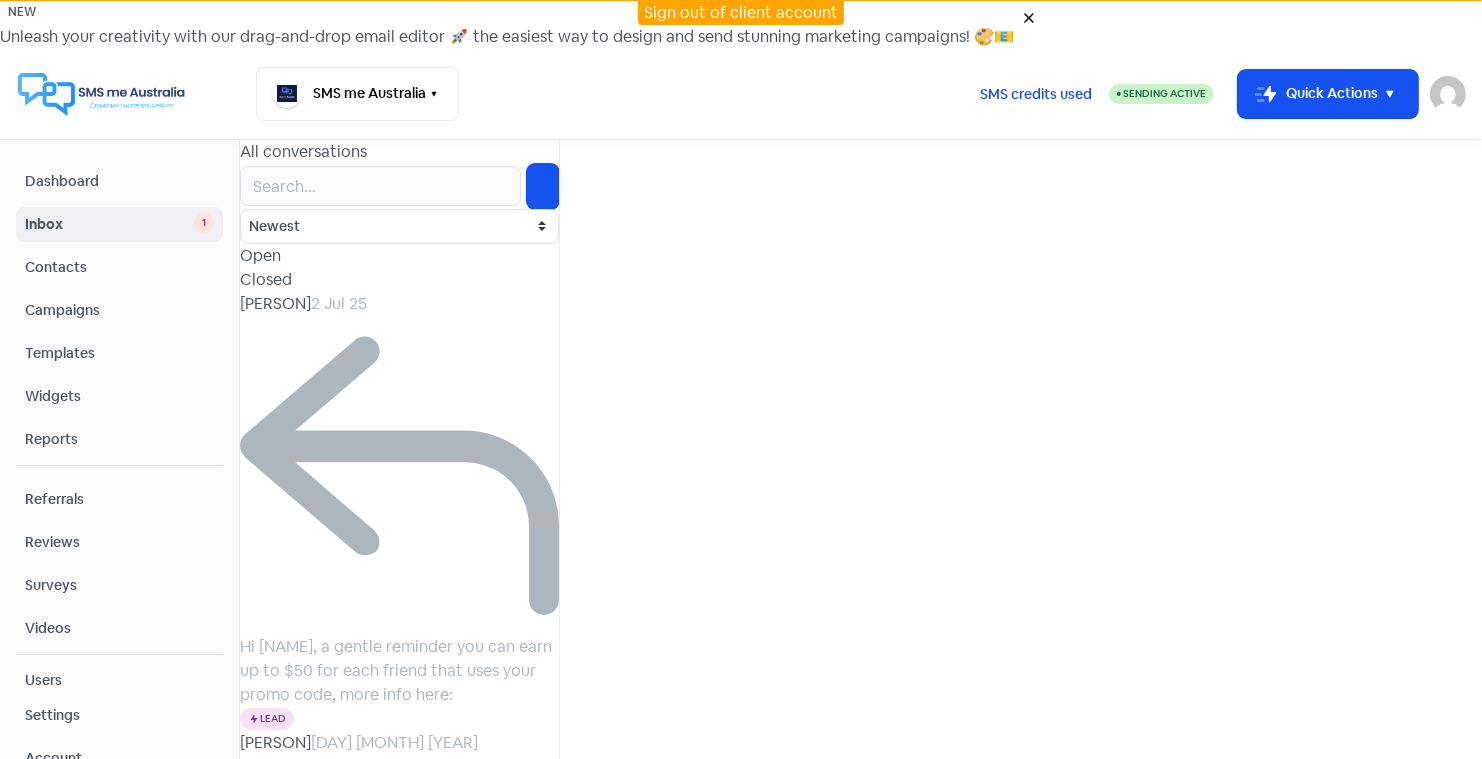 click on "[PERSON]" at bounding box center [275, 303] 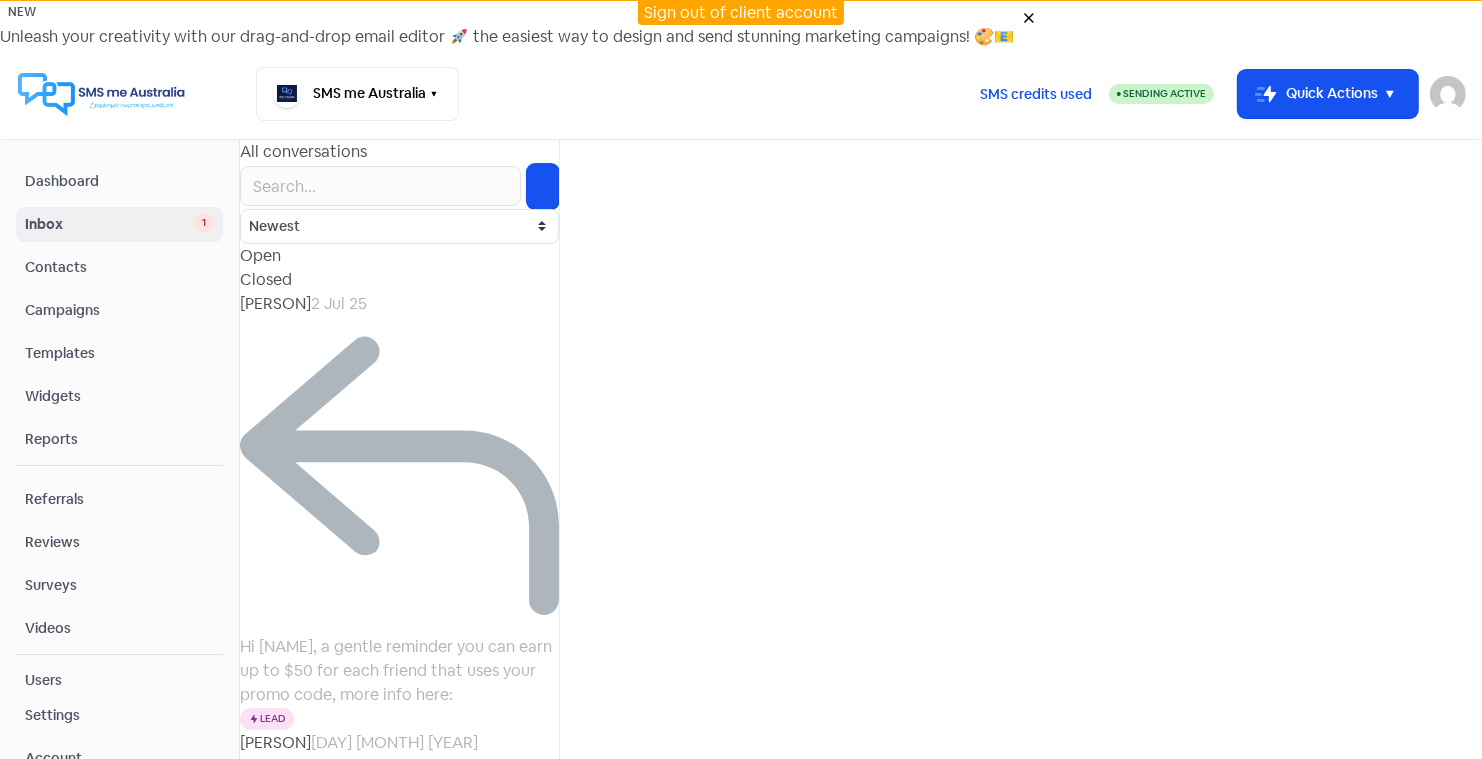 scroll, scrollTop: -172, scrollLeft: 0, axis: vertical 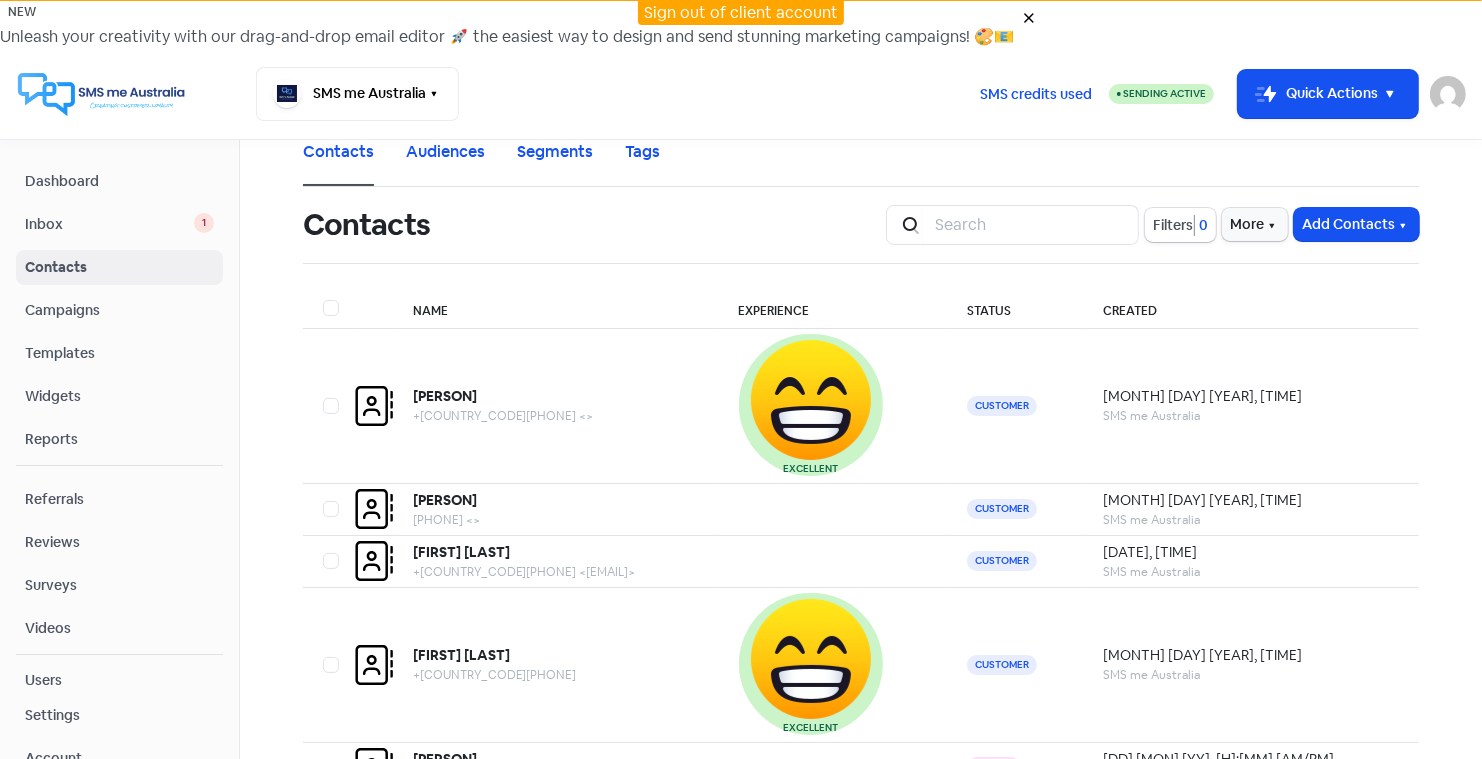 click on "Campaigns" at bounding box center (119, 310) 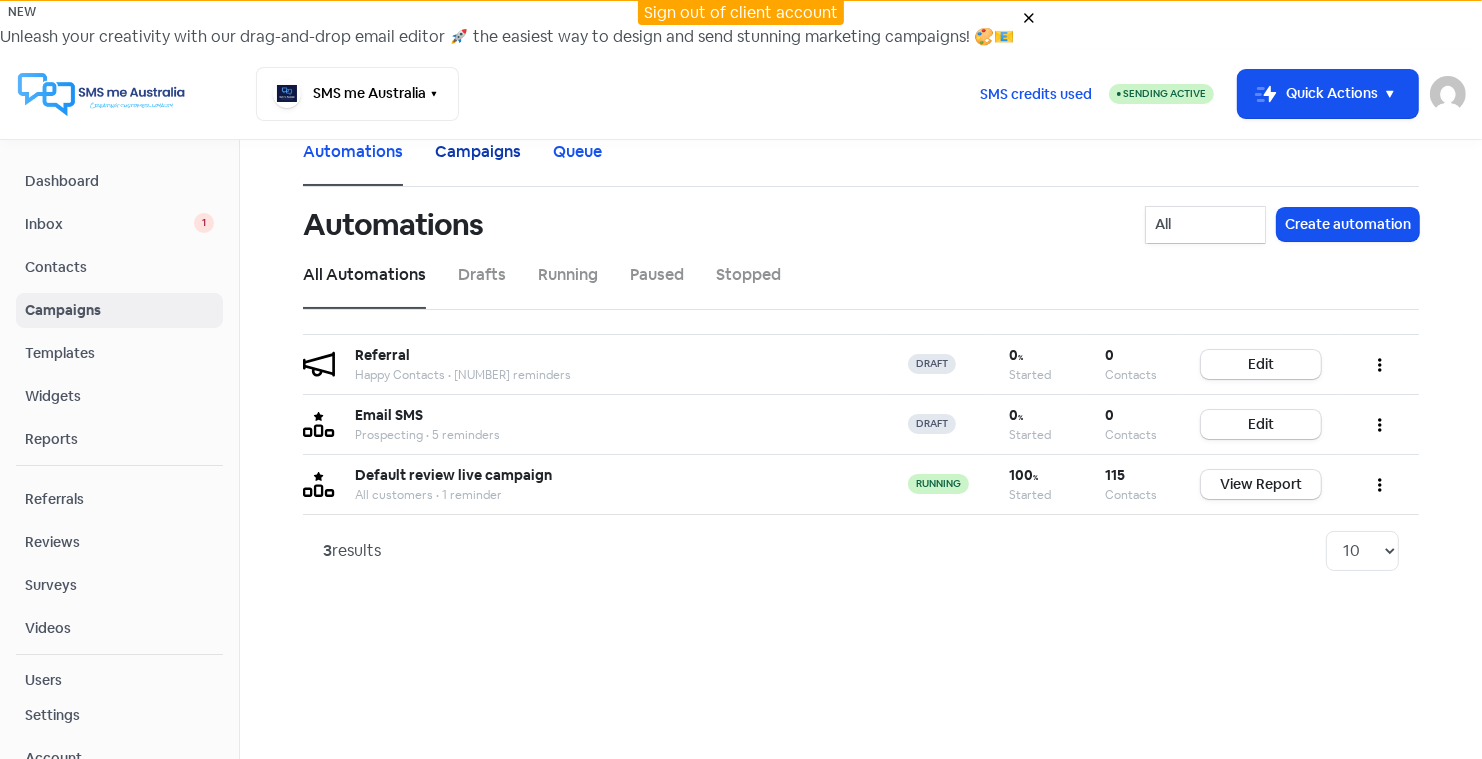 click on "Campaigns" at bounding box center (478, 152) 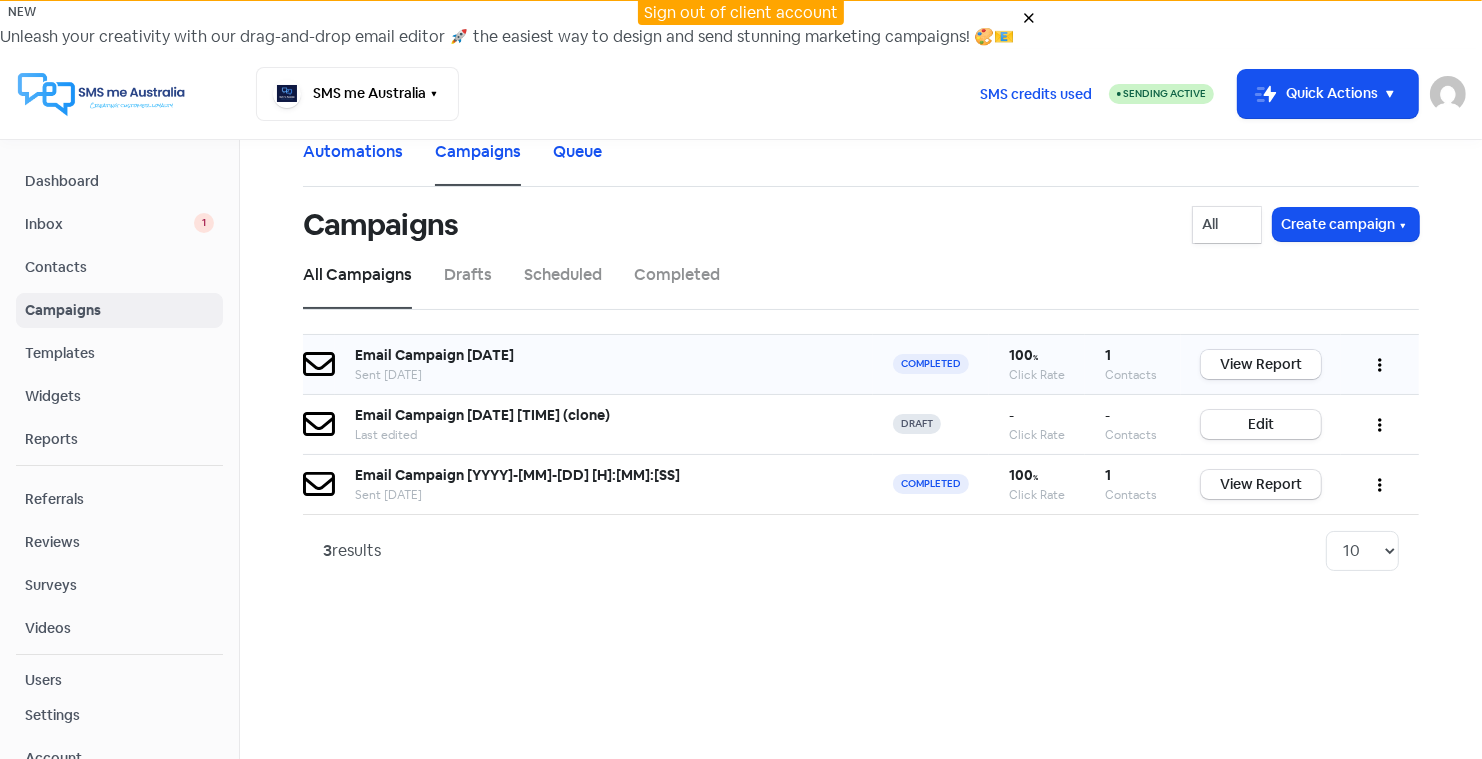 click on "View Report" at bounding box center (1261, 364) 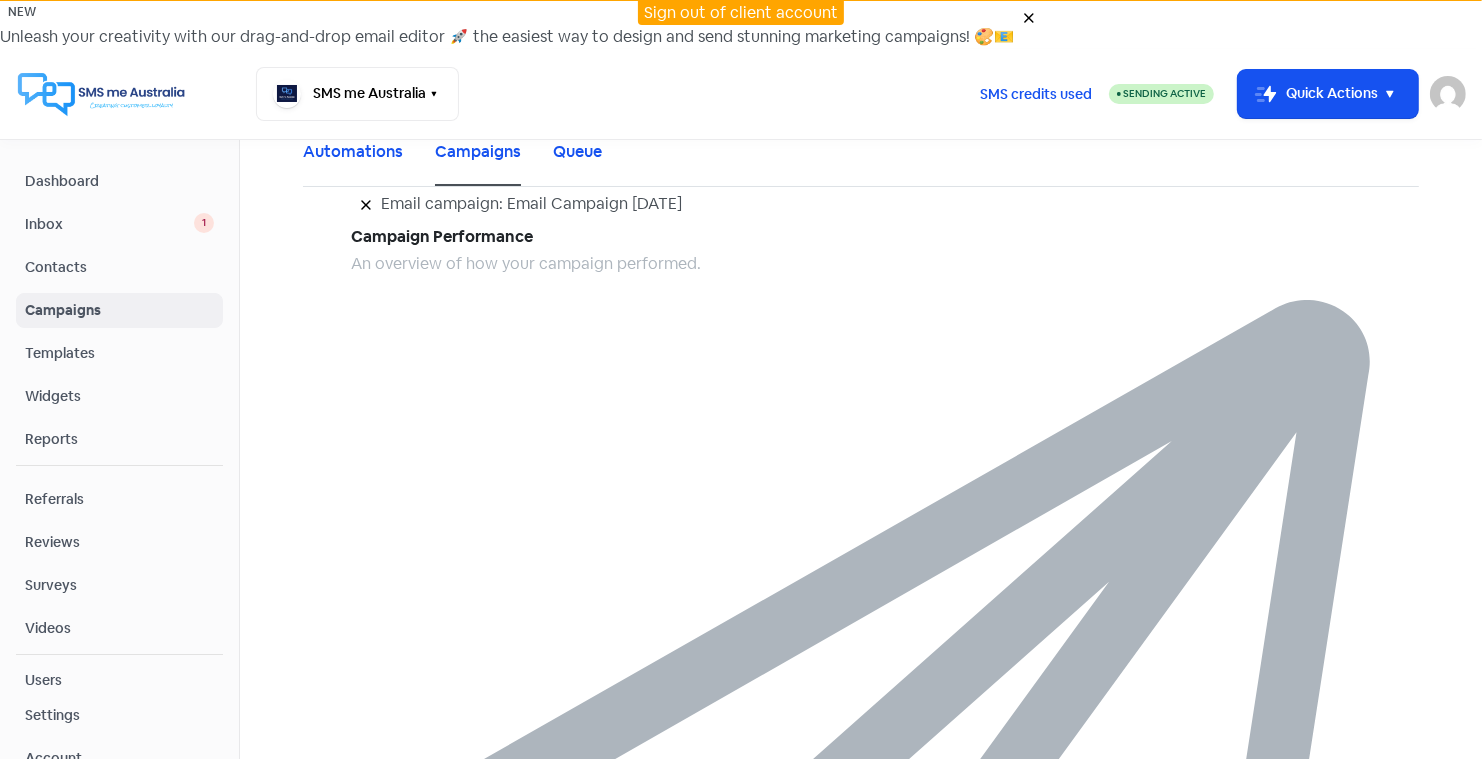 scroll, scrollTop: 0, scrollLeft: 0, axis: both 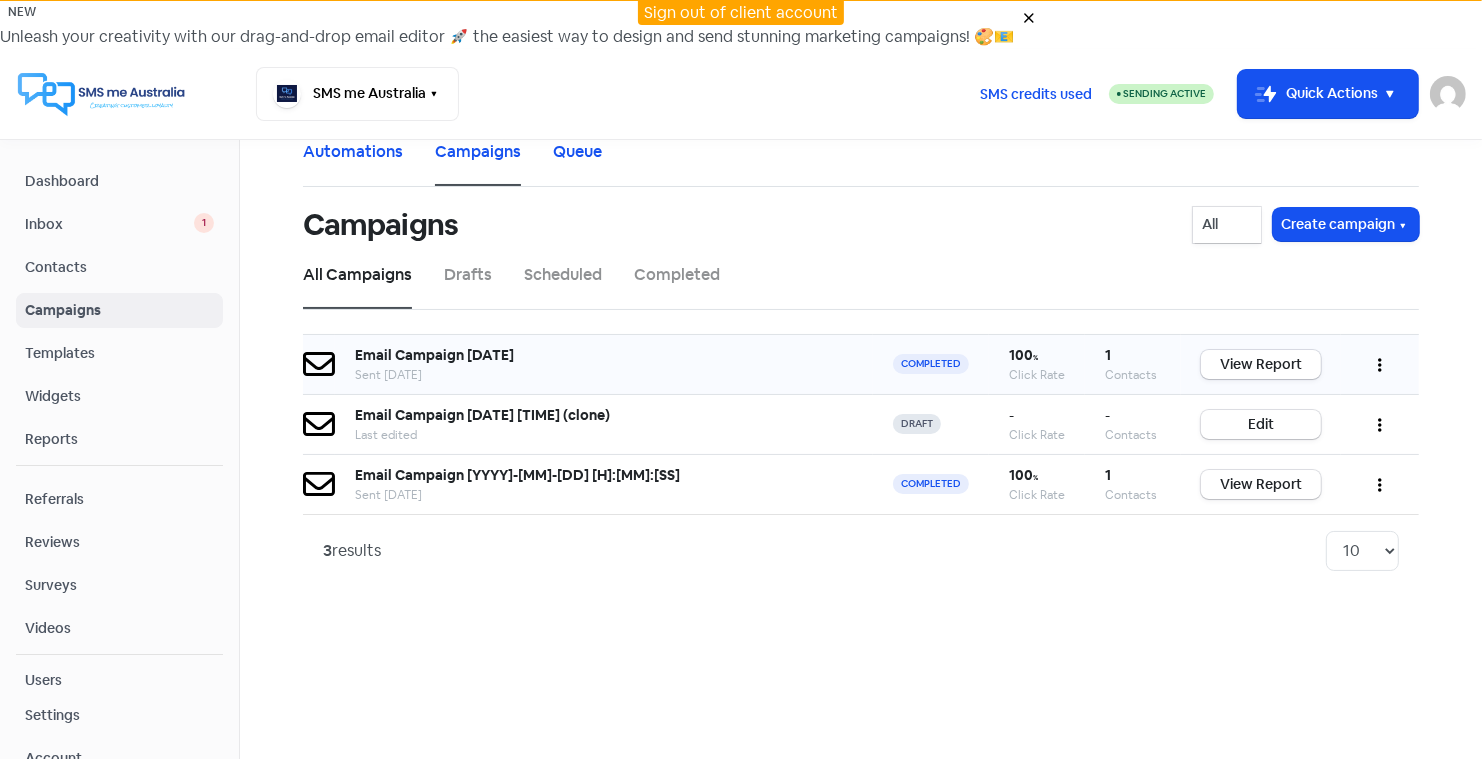 click at bounding box center [1380, 364] 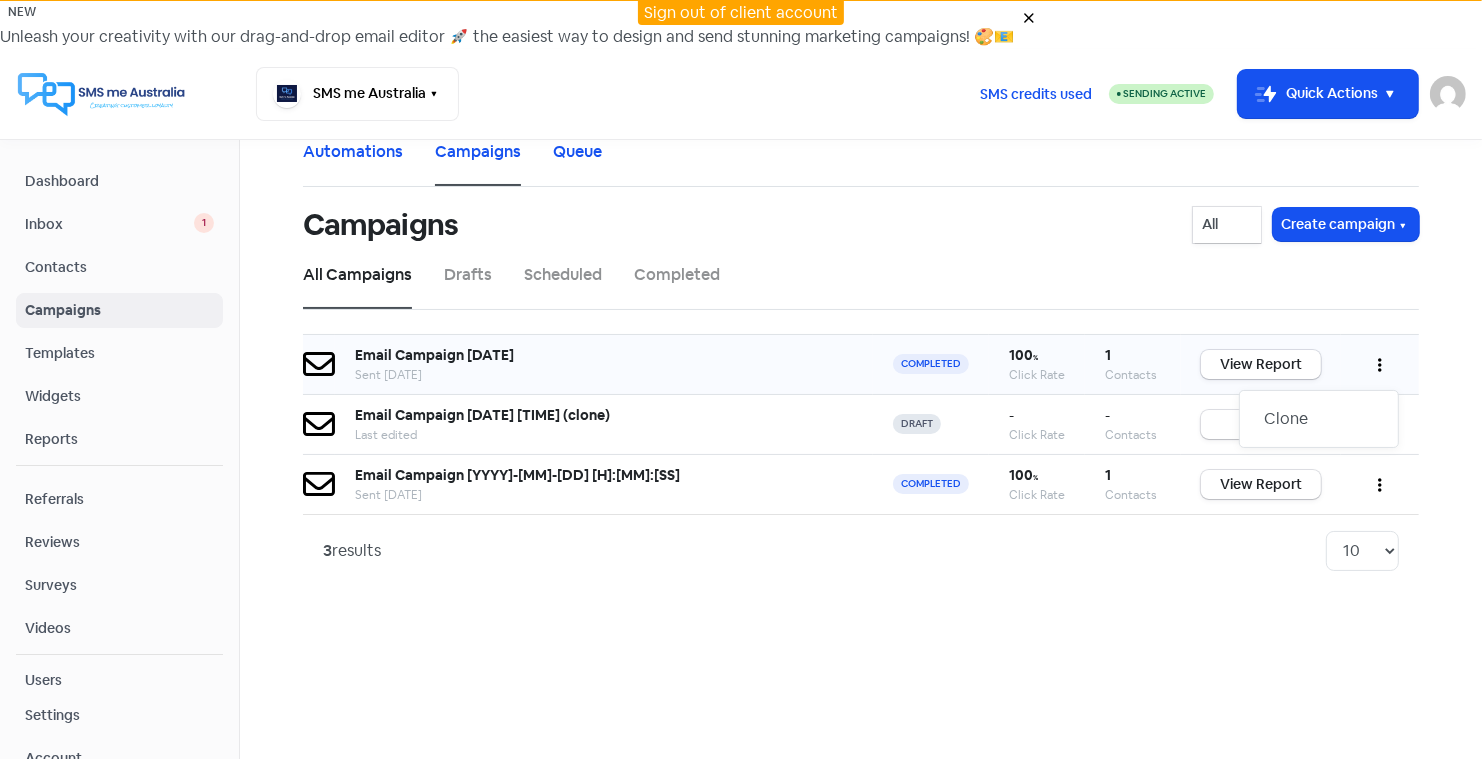 click on "Sent [DATE]" at bounding box center [604, 375] 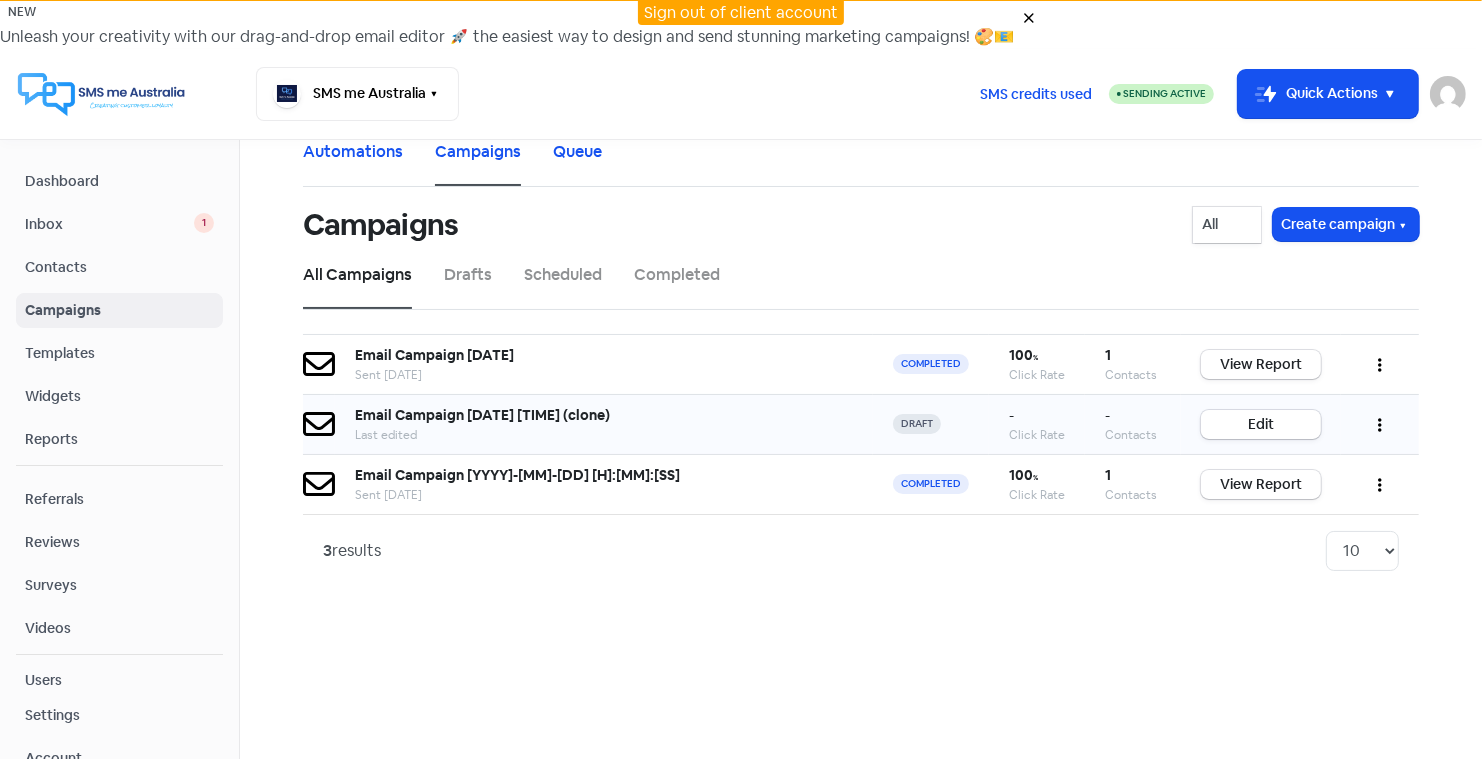 click on "draft" at bounding box center (917, 424) 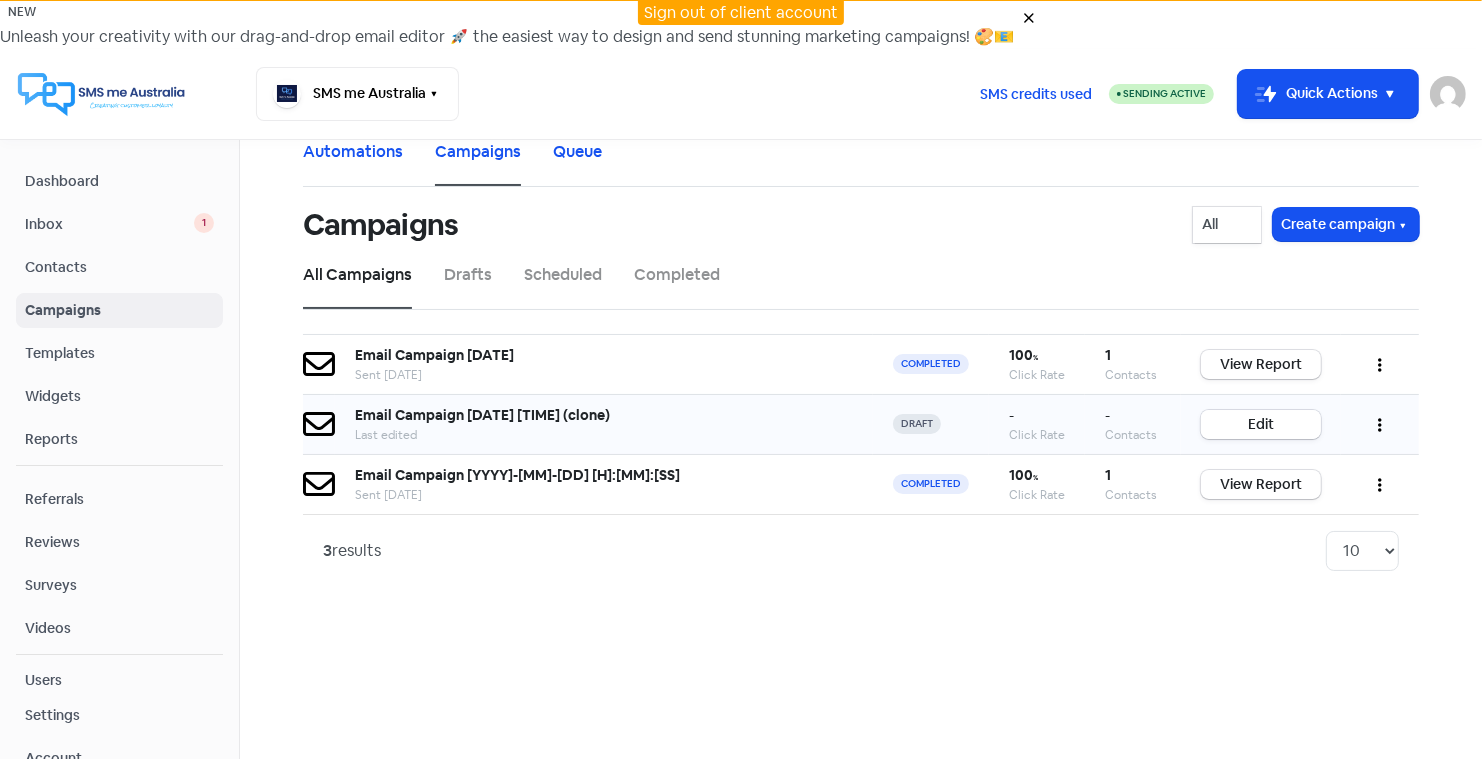 click on "Edit" at bounding box center (1261, 424) 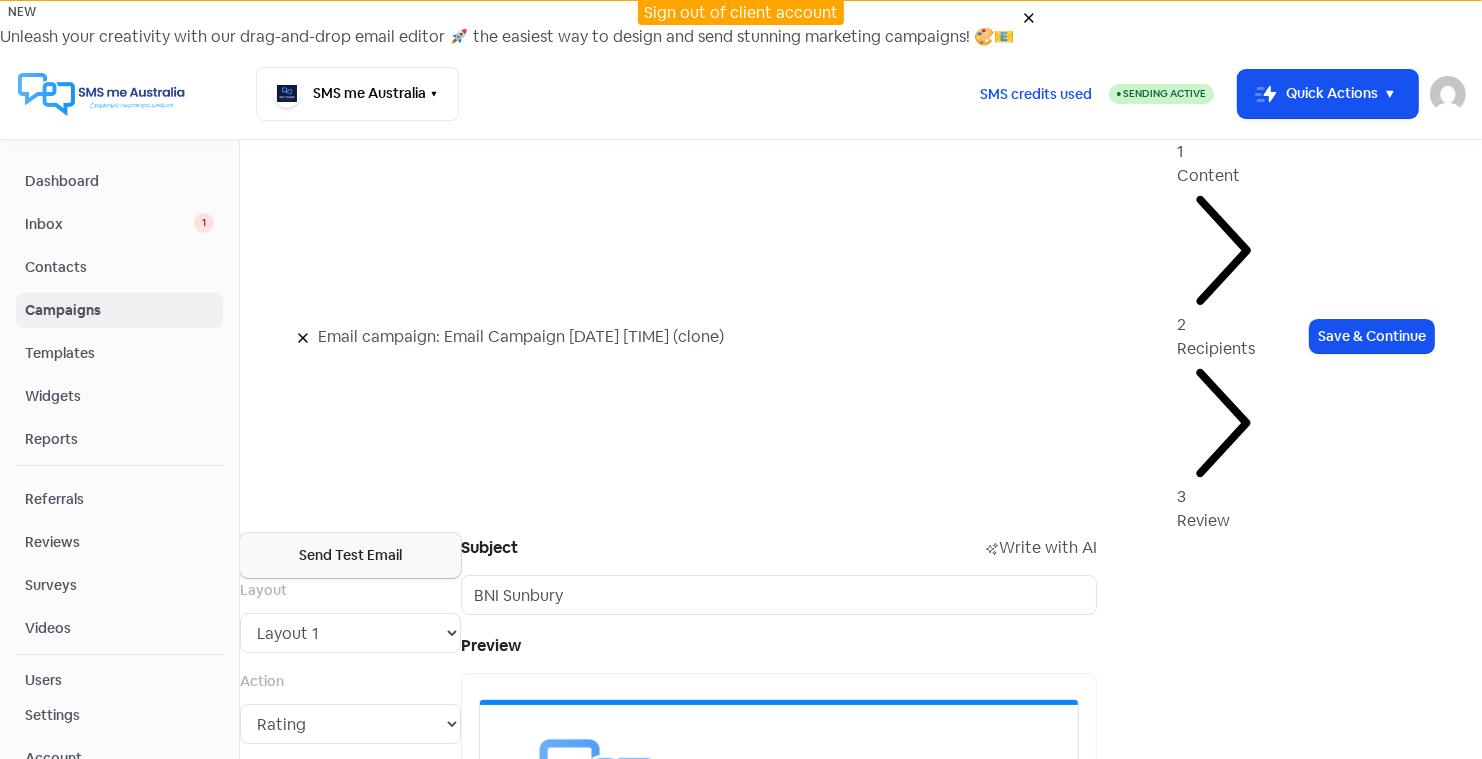 scroll, scrollTop: 0, scrollLeft: 0, axis: both 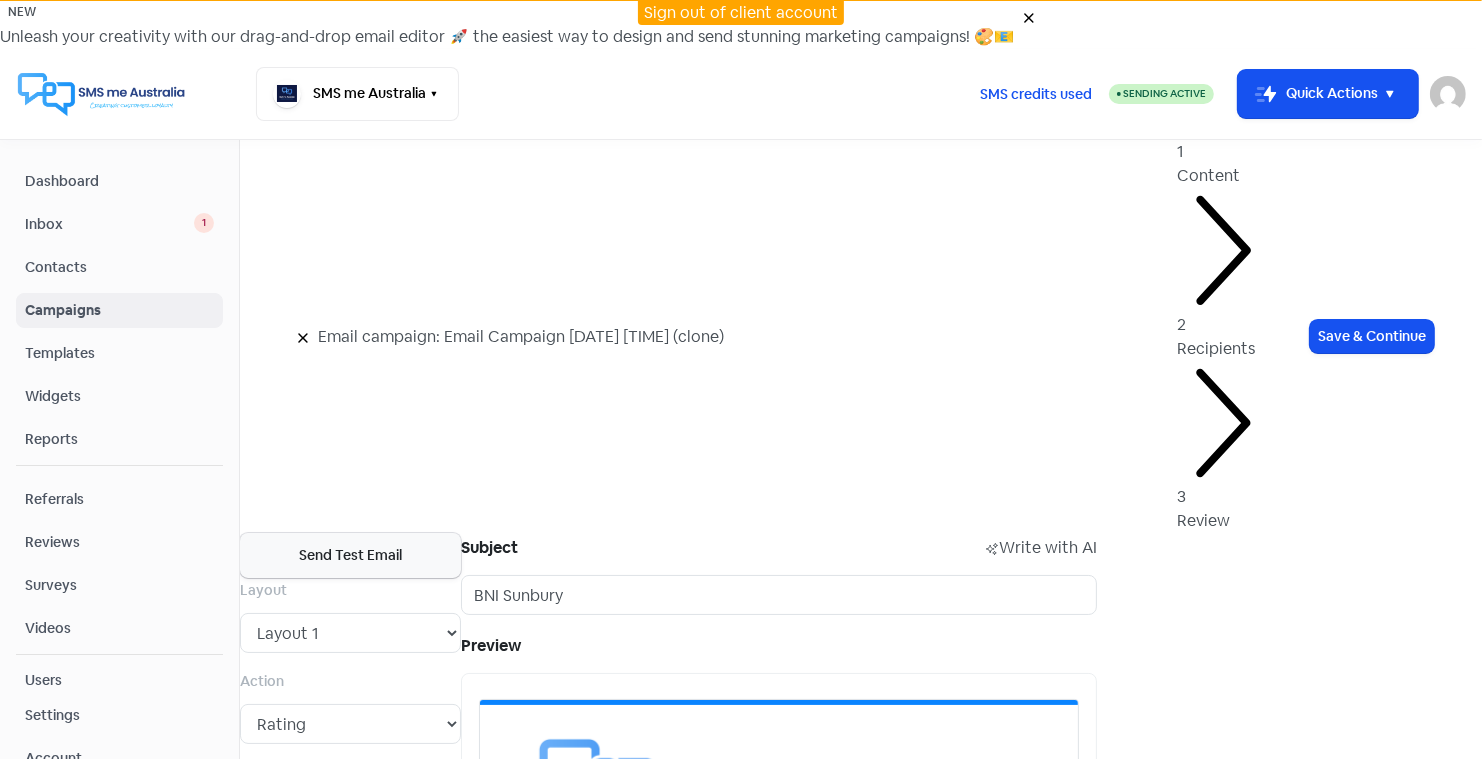 click on "Write with AI" at bounding box center [1048, 547] 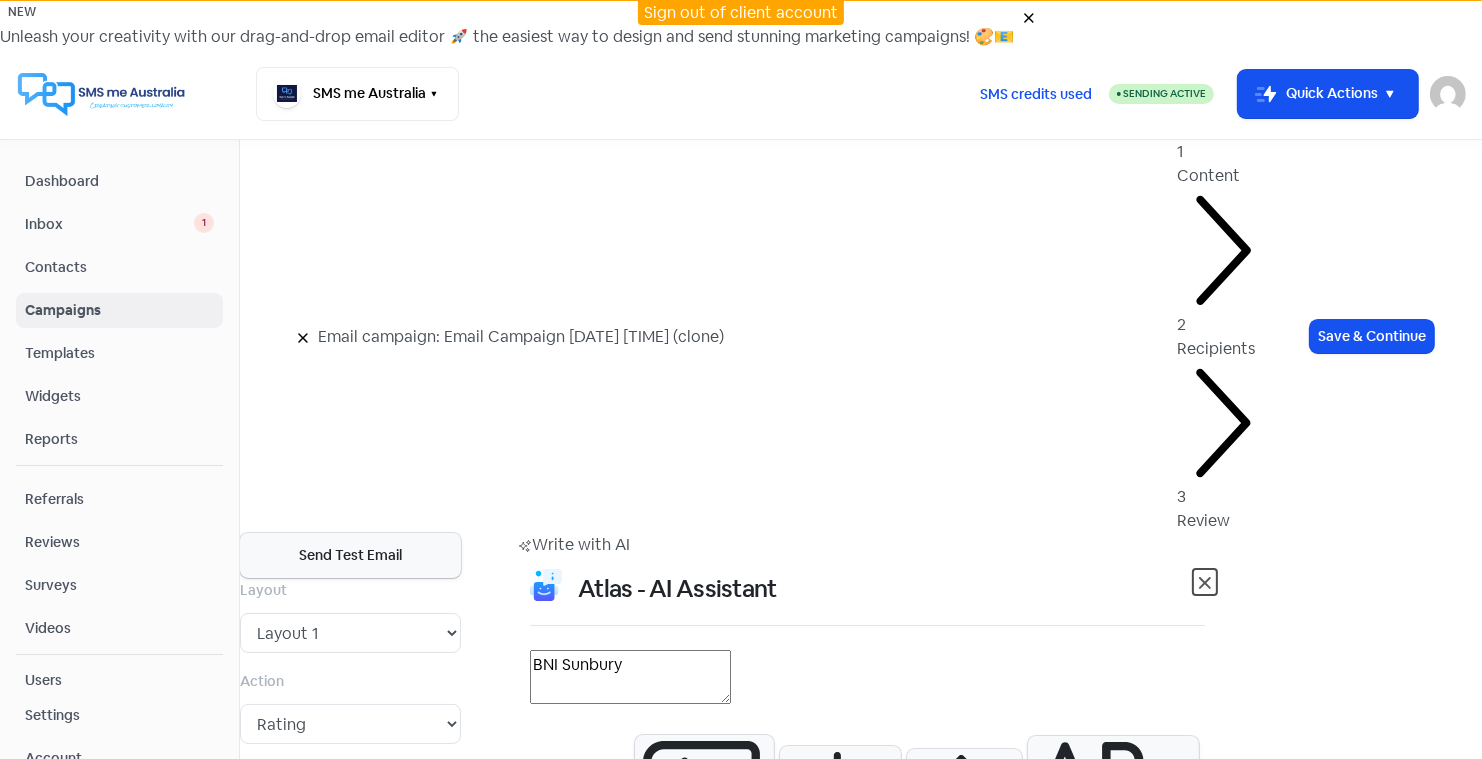 click at bounding box center (1205, 583) 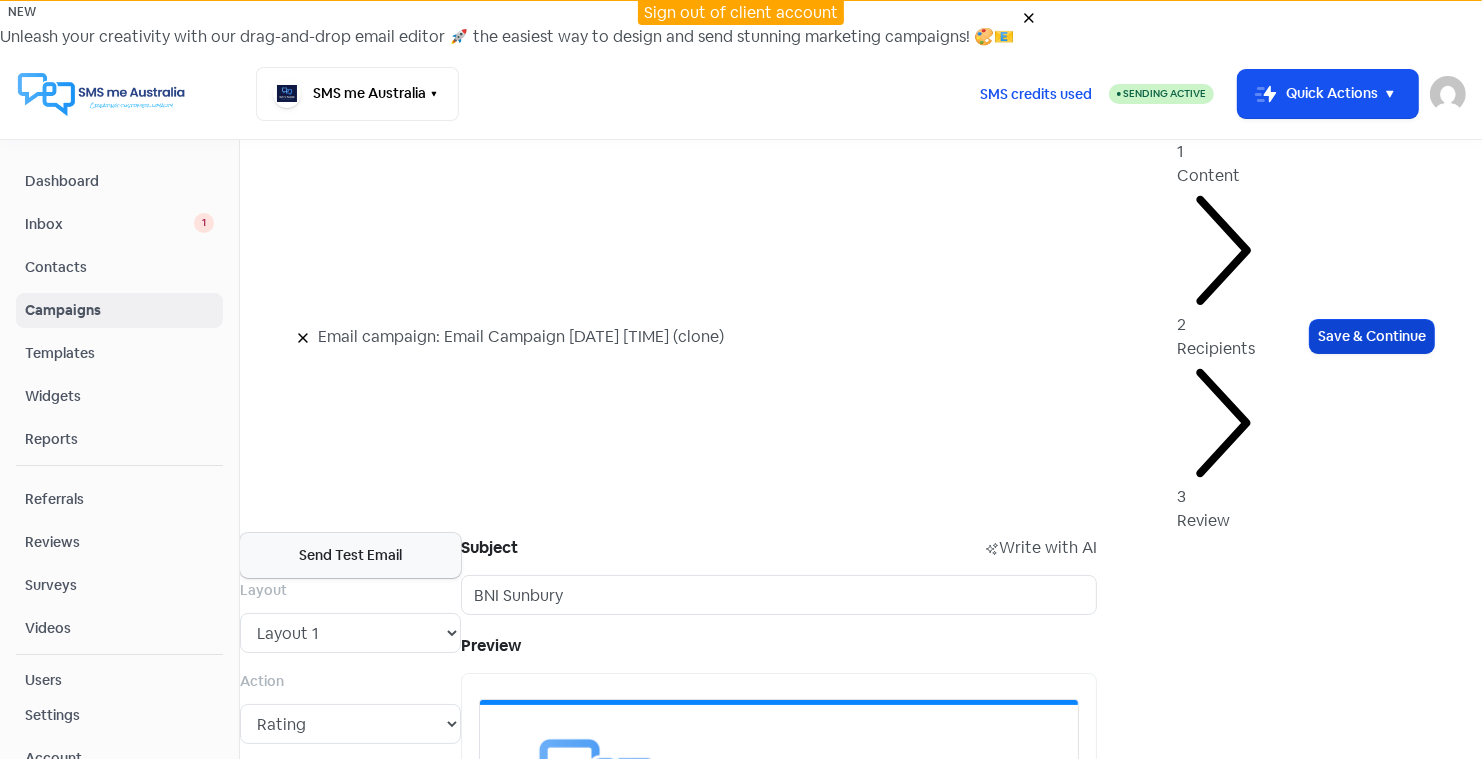 click on "Save & Continue" at bounding box center [1372, 336] 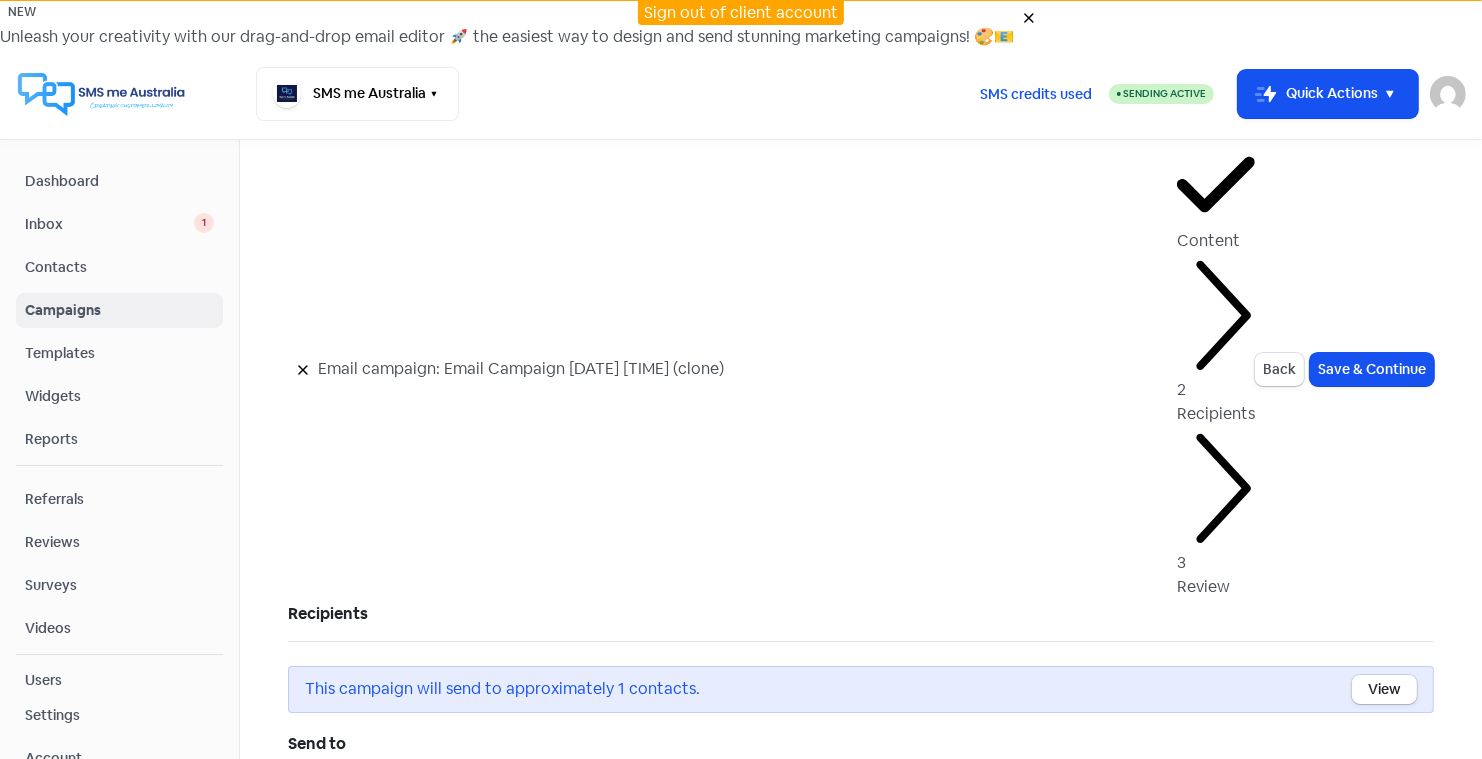 scroll, scrollTop: 24, scrollLeft: 0, axis: vertical 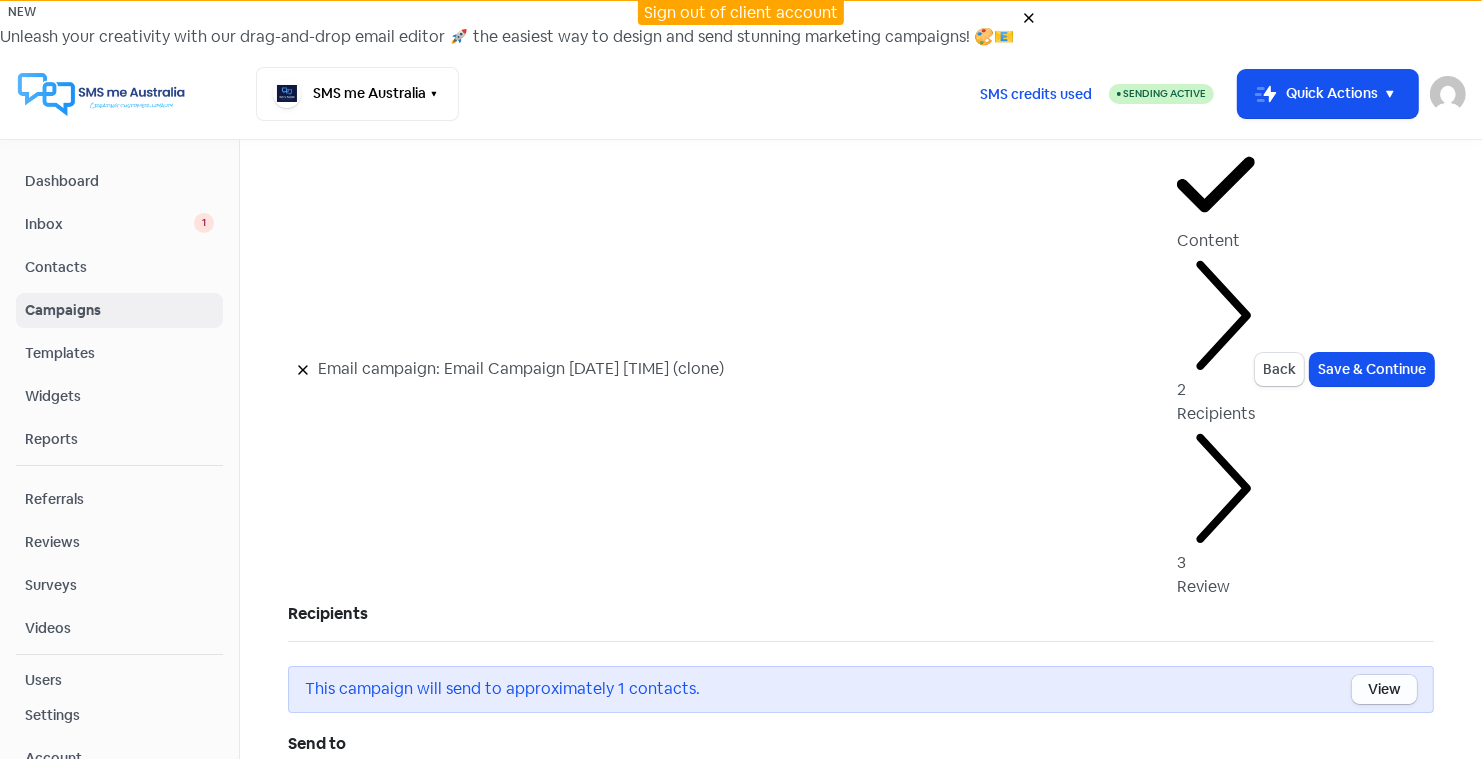 click on "View" at bounding box center [1384, 689] 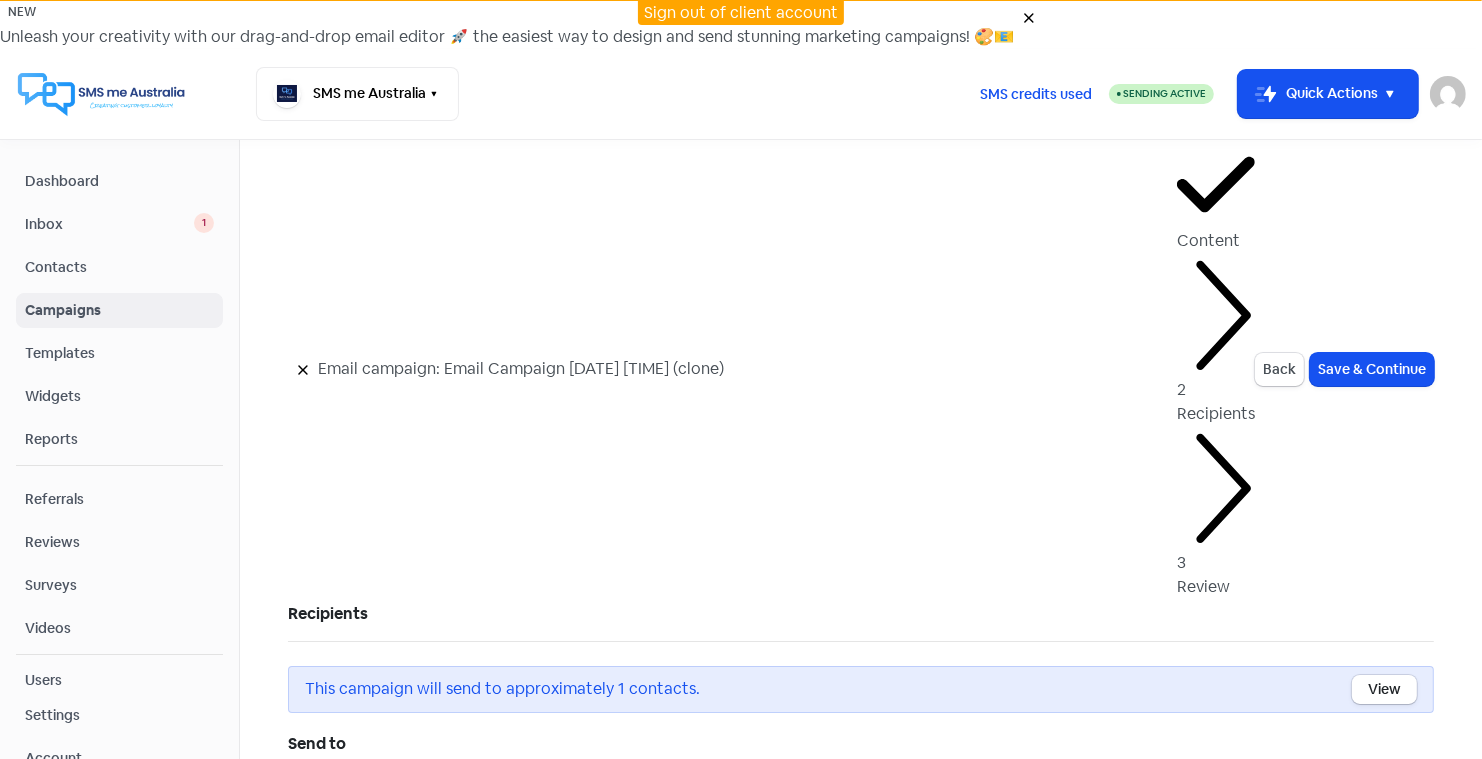 click at bounding box center (303, 1191) 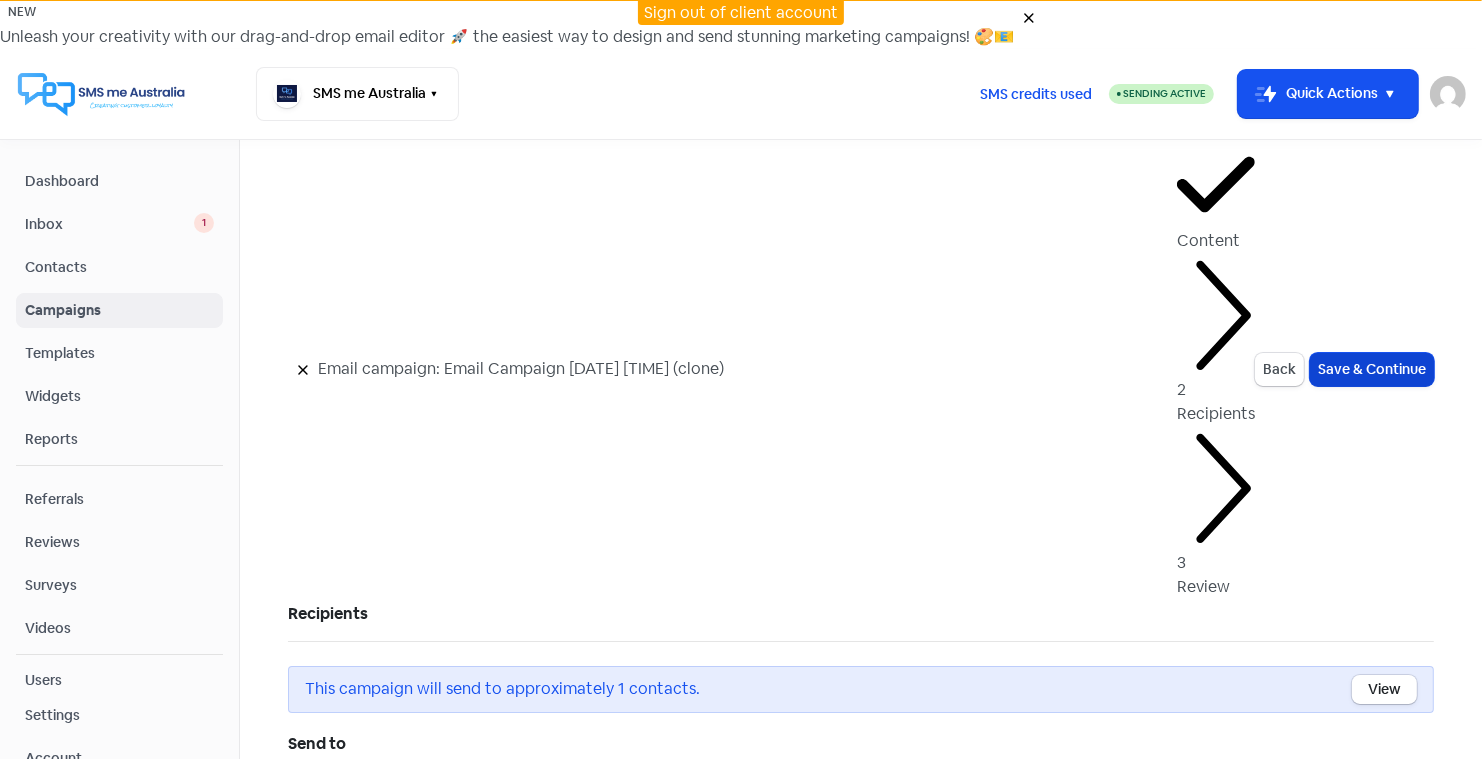 click on "Save & Continue" at bounding box center (1372, 369) 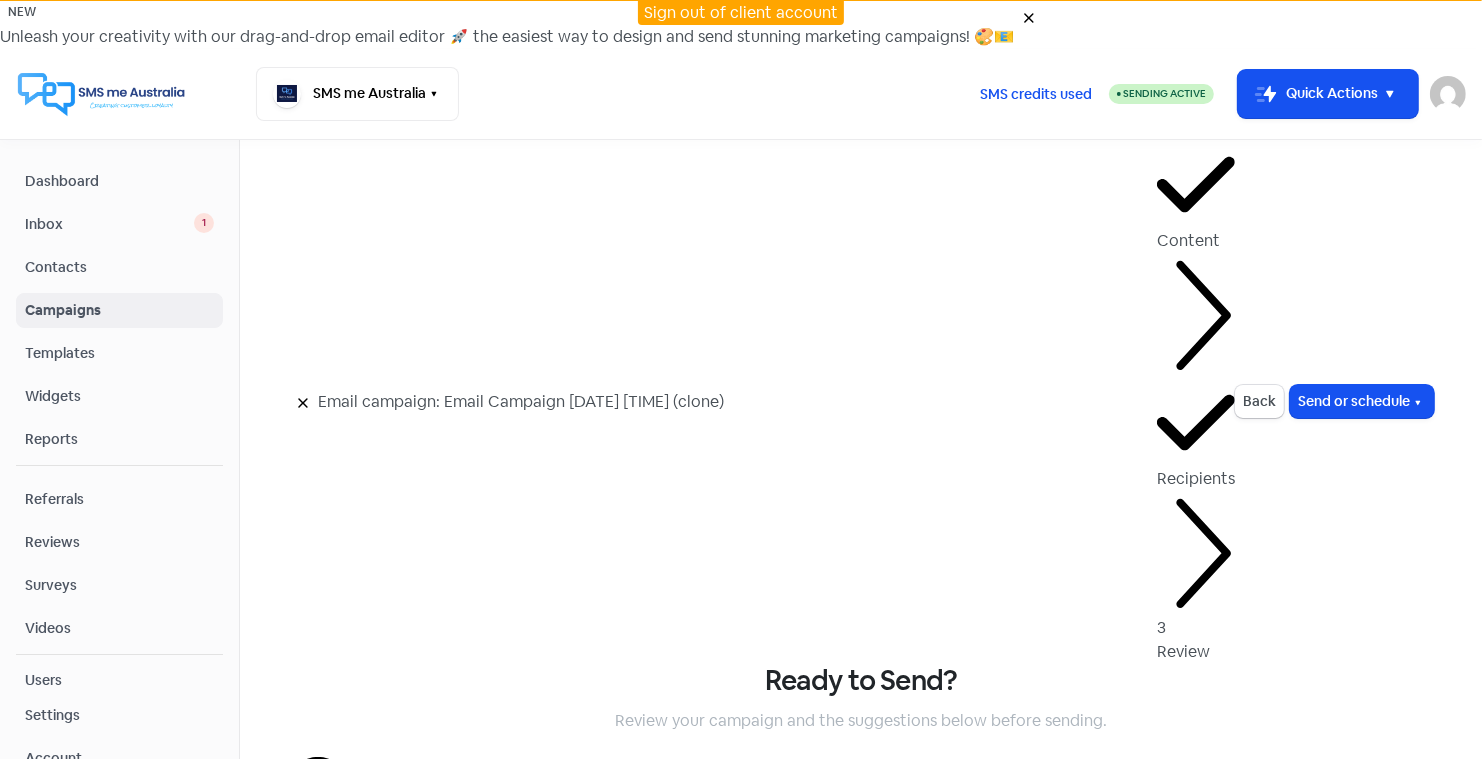 scroll, scrollTop: 0, scrollLeft: 0, axis: both 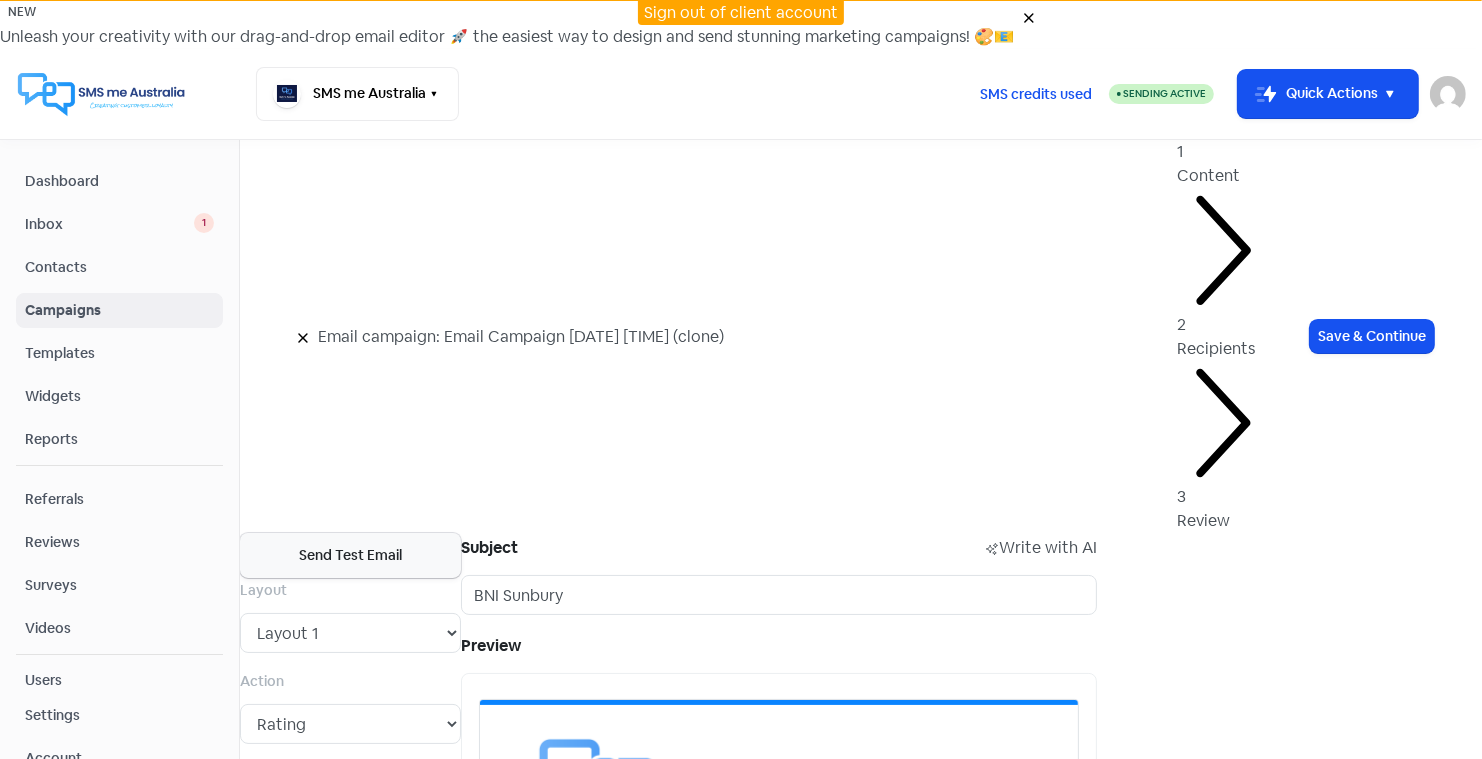 click at bounding box center (779, 1344) 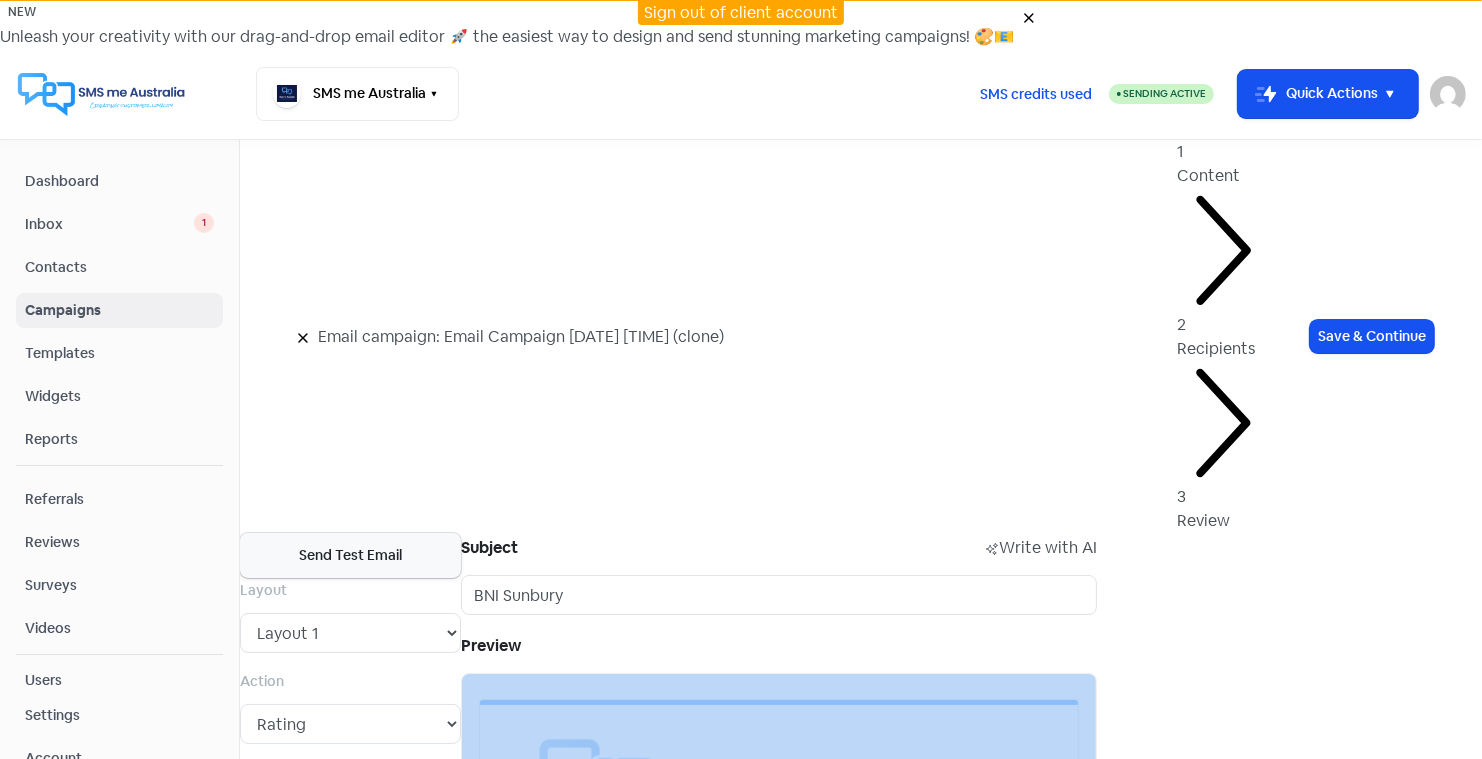 click at bounding box center (779, 1344) 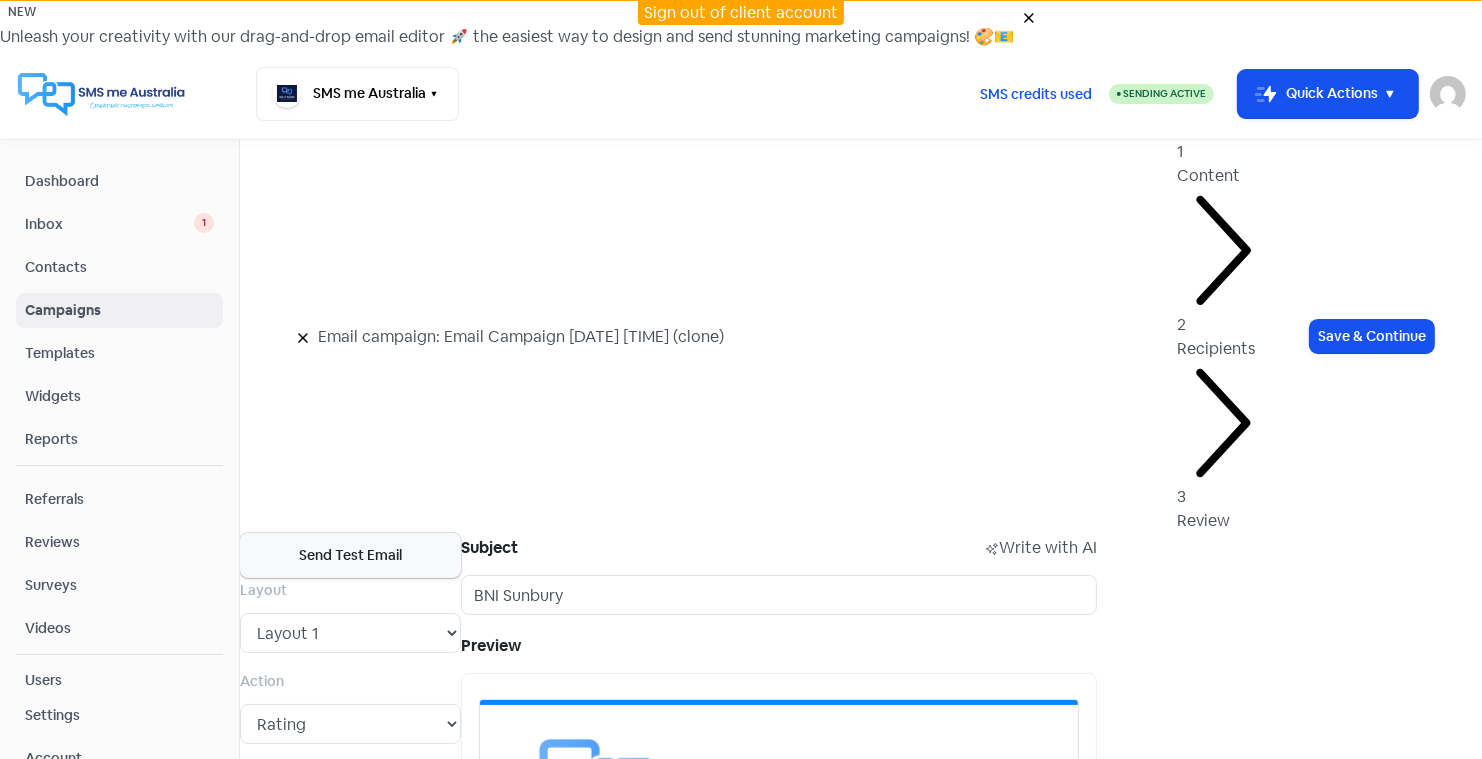 scroll, scrollTop: 405, scrollLeft: 0, axis: vertical 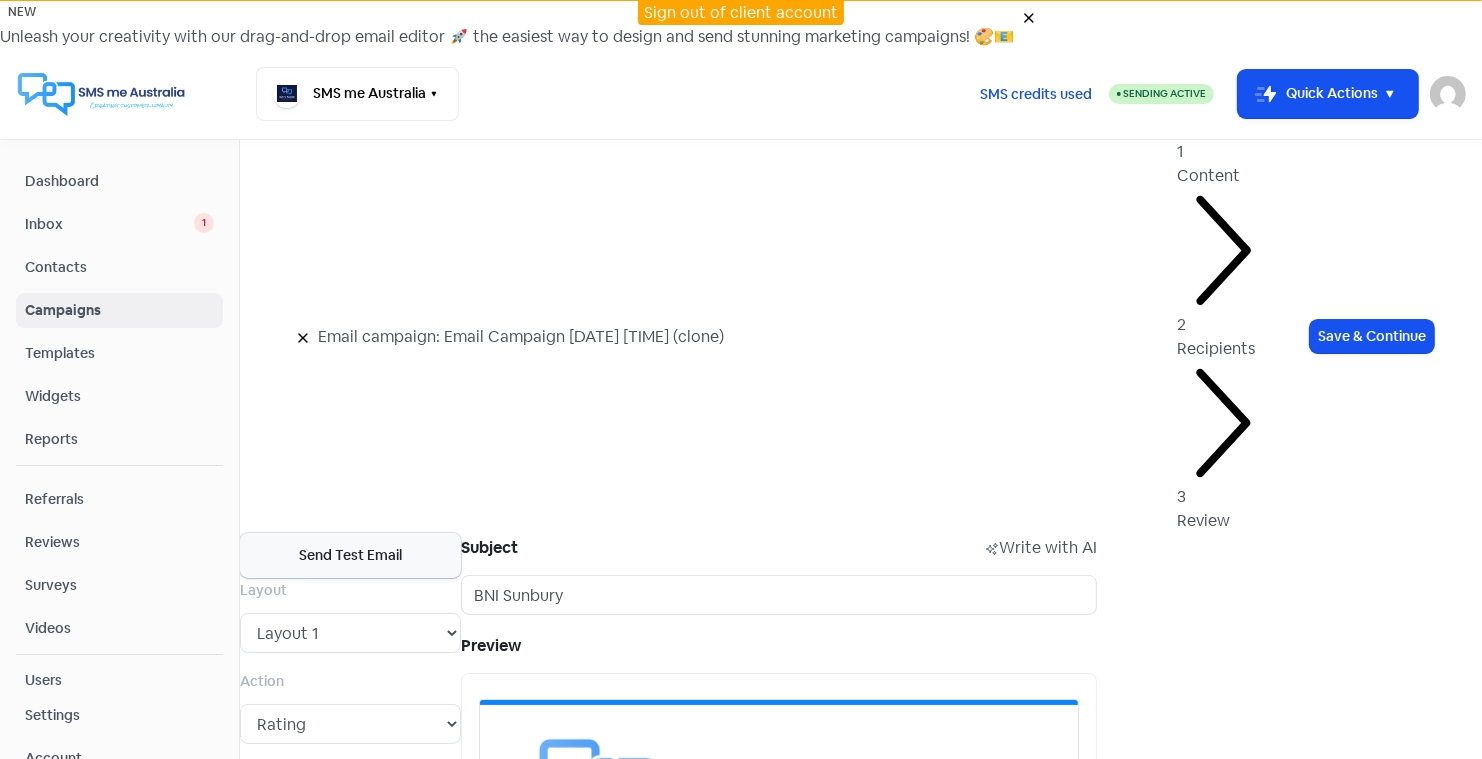 click at bounding box center (350, 1114) 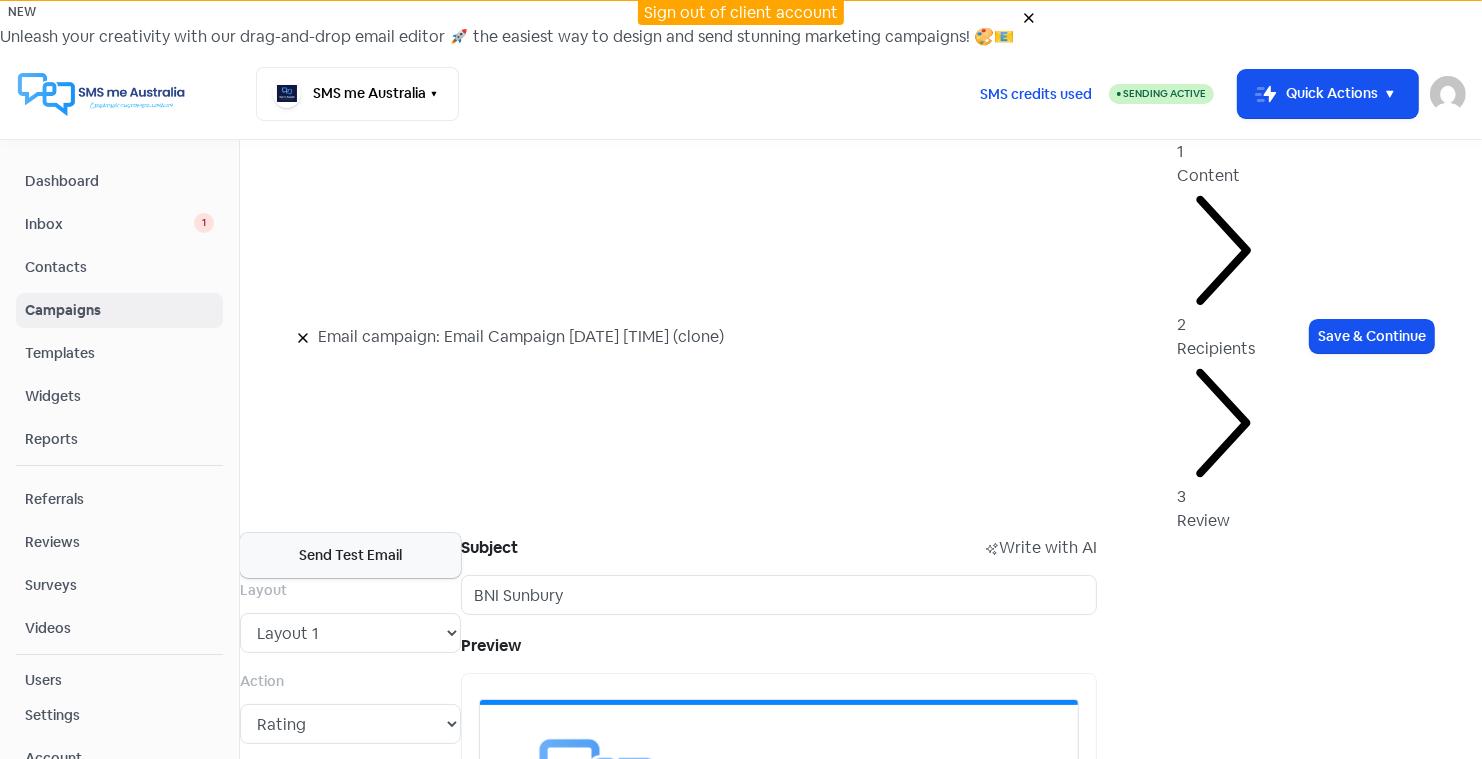 scroll, scrollTop: 0, scrollLeft: 0, axis: both 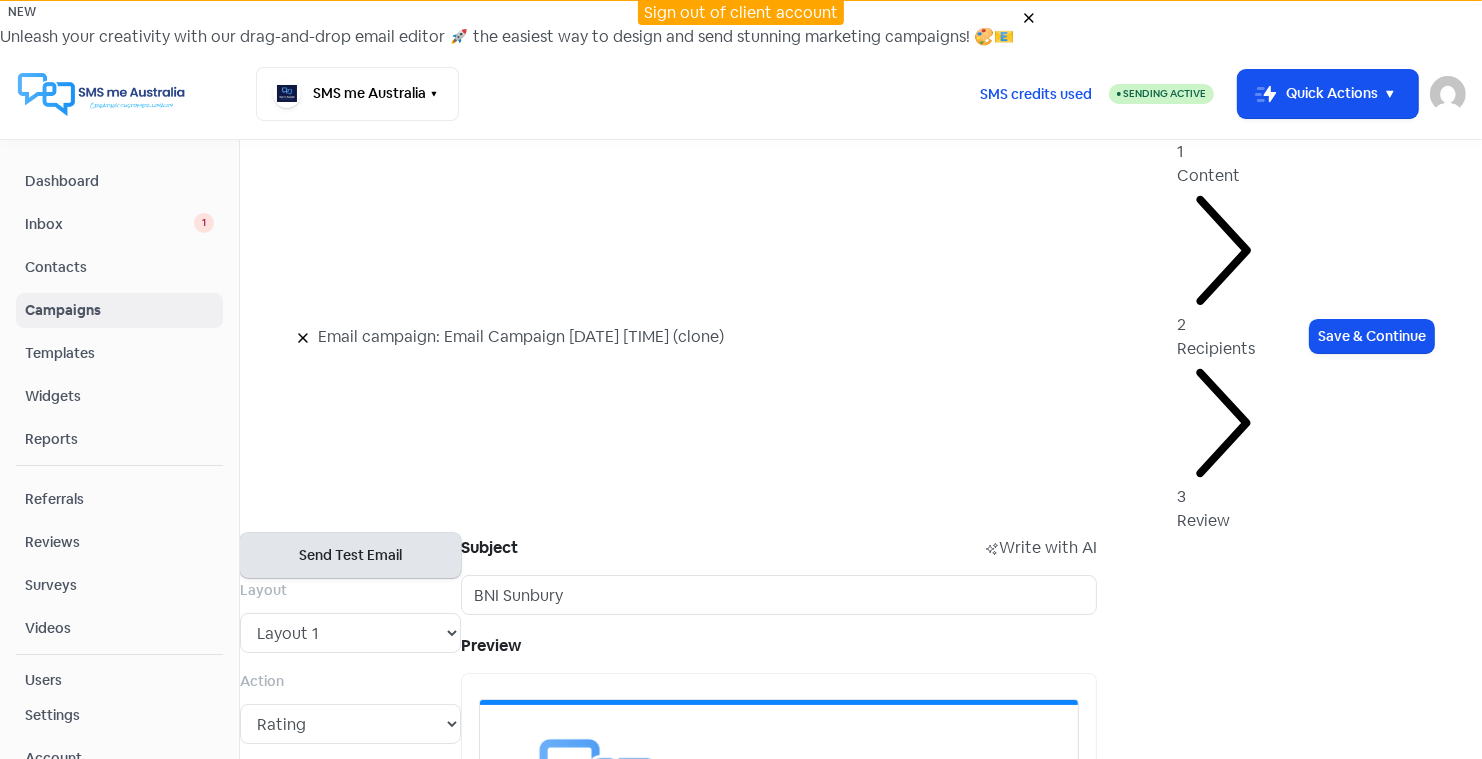 type on "Hello everyone,
I hope this message finds you well. I want to express my sincere gratitude to all the wonderful individuals who took the time out of their busy schedules to attend the first BNI Sunbury Discovery Session last Wednesday at the Hume Global Learning Centre. Your presence and participation truly made the event a success, and we are incredibly grateful for your support.
I am excited to announce that our next meeting is scheduled for Wednesday, August 21st, at the same location, kicking off promptly at 7am and concluding at 8am. We have a fantastic agenda lined up for the day, with engaging discussions and valuable networking opportunities that are sure to benefit all who attend.
We are looking forward to seeing familiar faces and welcoming new members to our dynamic community. If you are planning to join us again, please take a moment to register using the following link: [link]. Additionally, we kindly encourage you to extend this invitation to others in your network who may also find value ..." 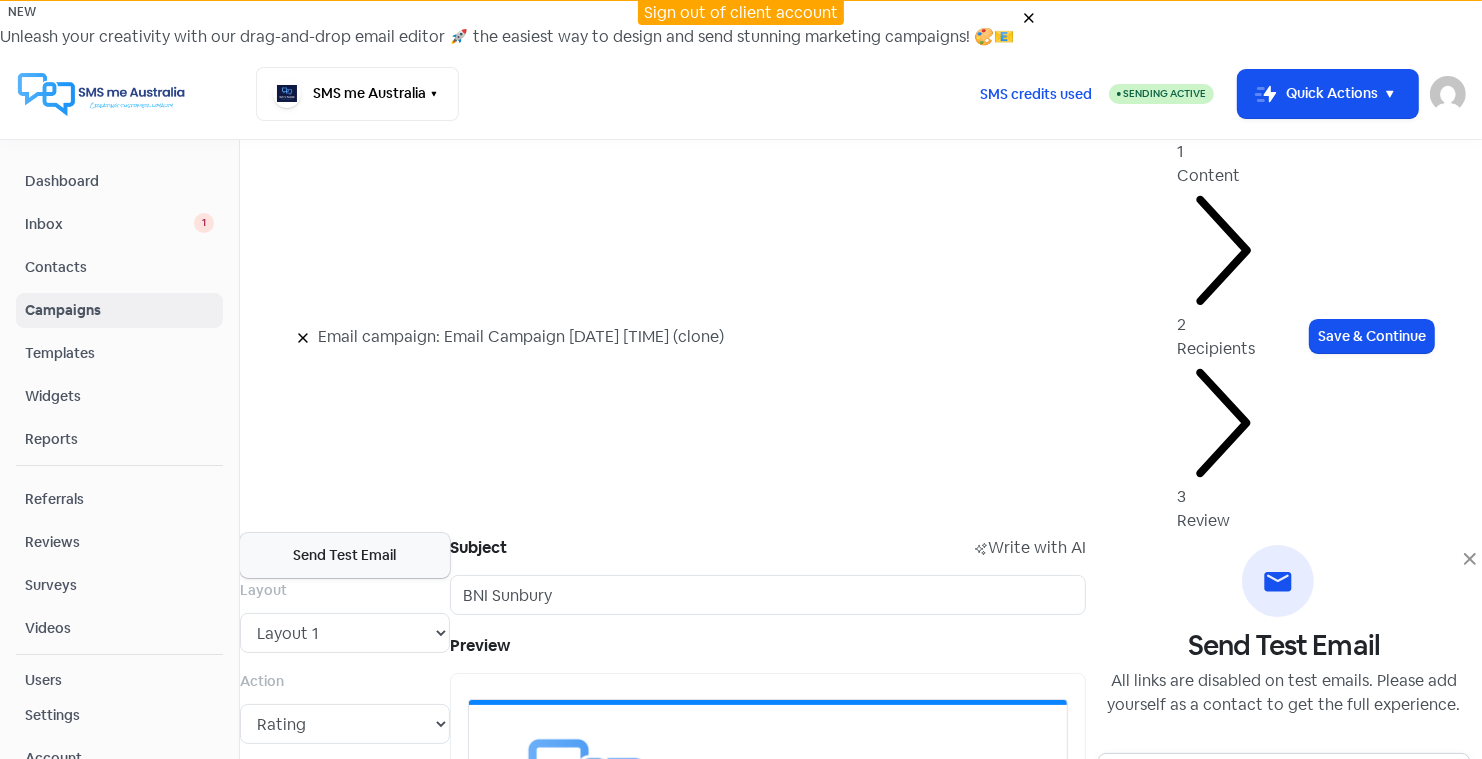 click at bounding box center (1284, 778) 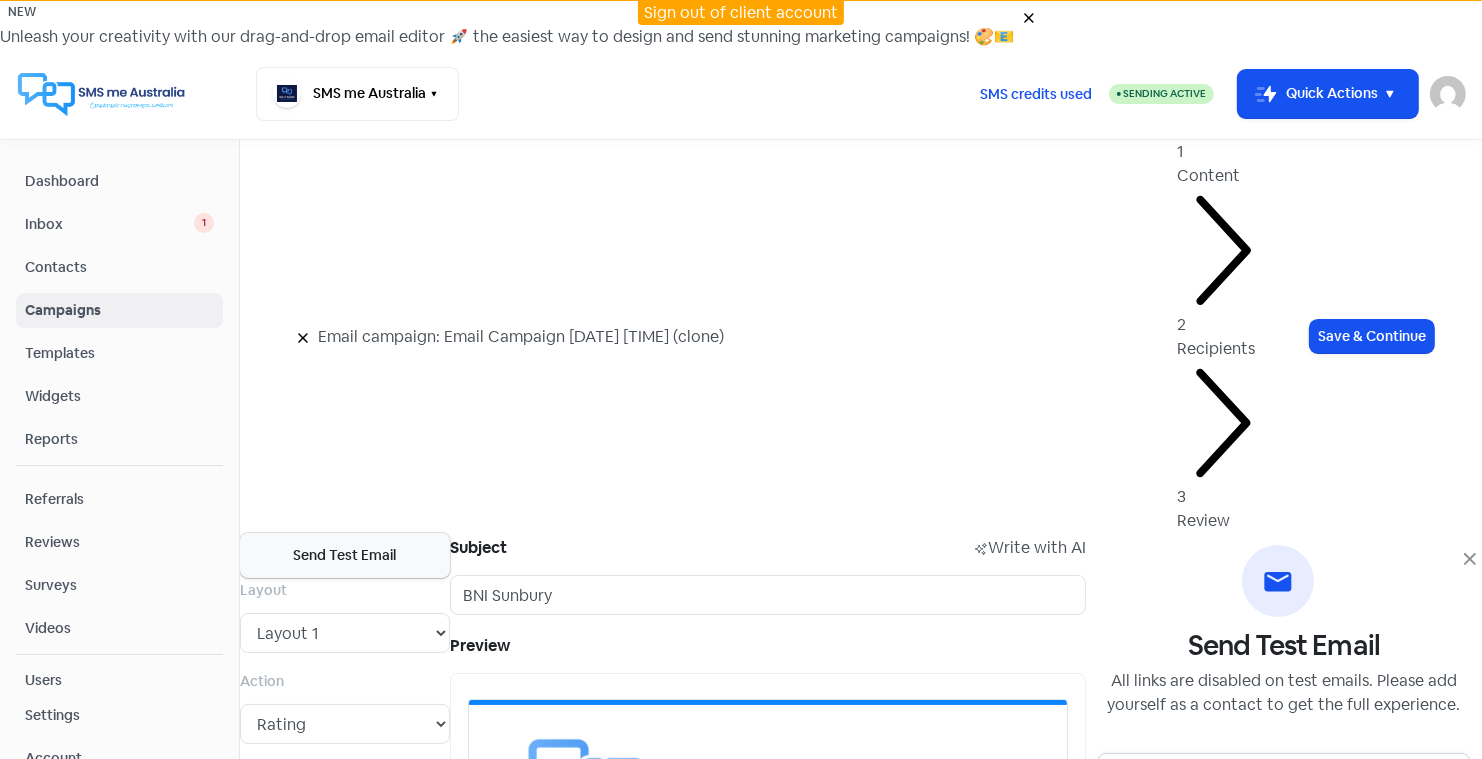 type on "[EMAIL]" 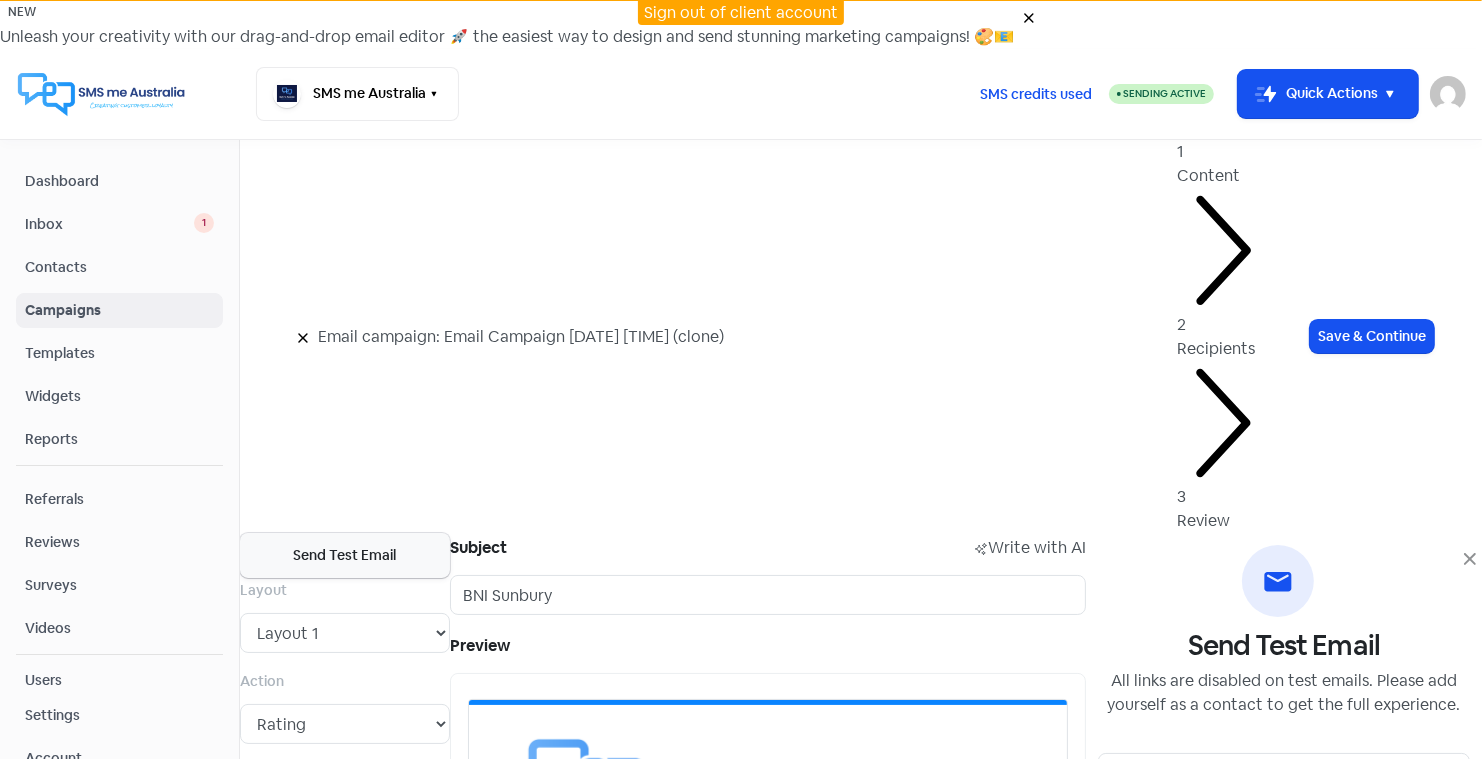 click on "Send Test Email" at bounding box center [1284, 841] 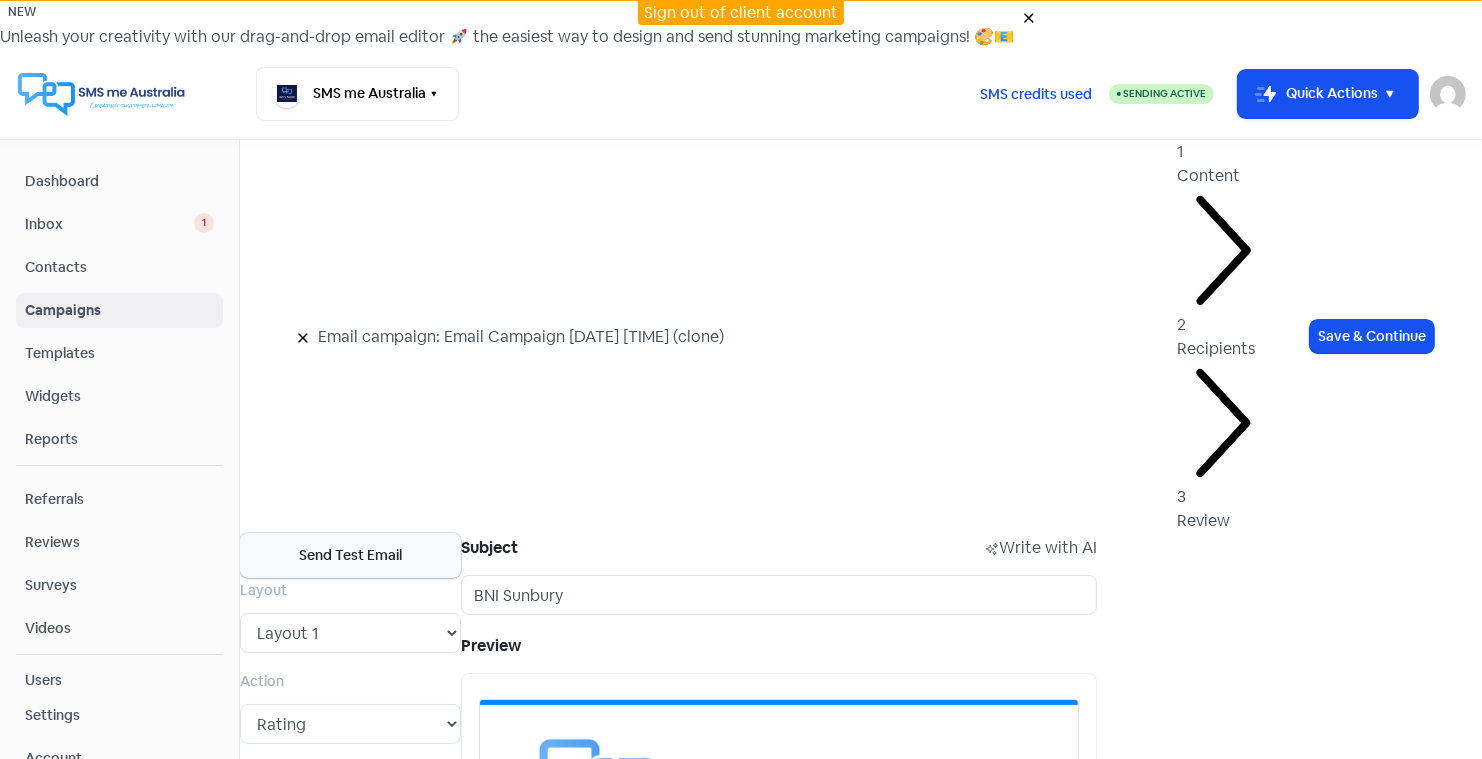 scroll, scrollTop: 877, scrollLeft: 0, axis: vertical 